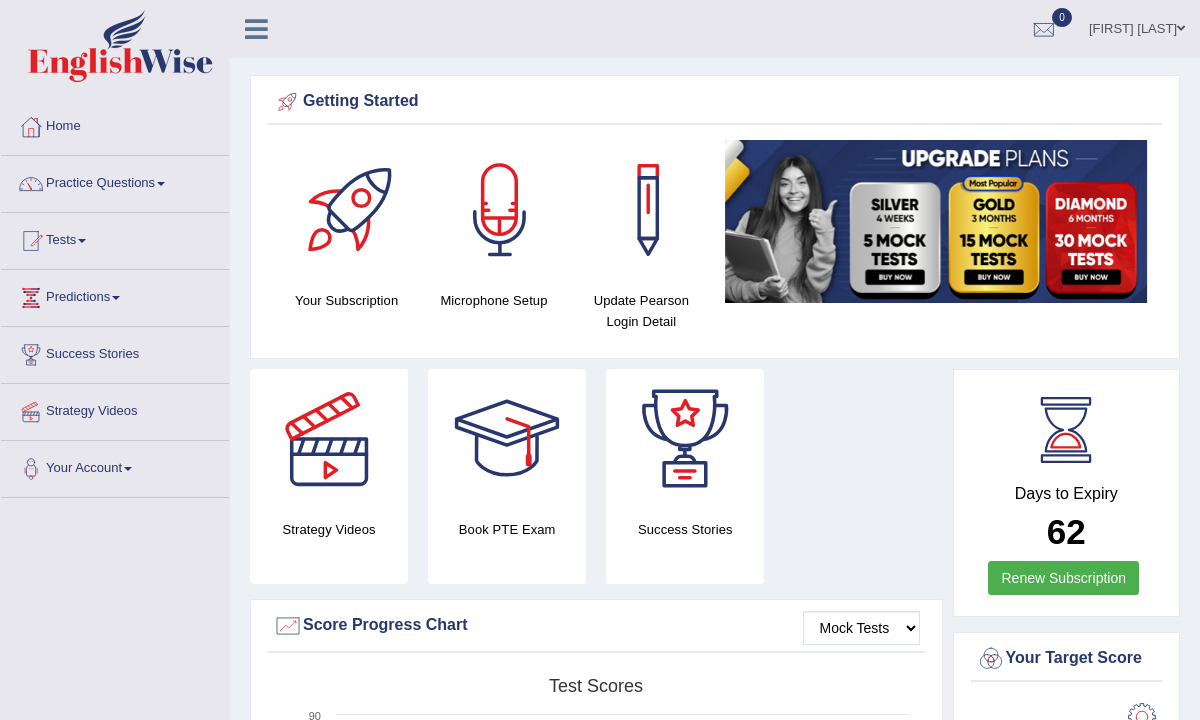 scroll, scrollTop: 0, scrollLeft: 0, axis: both 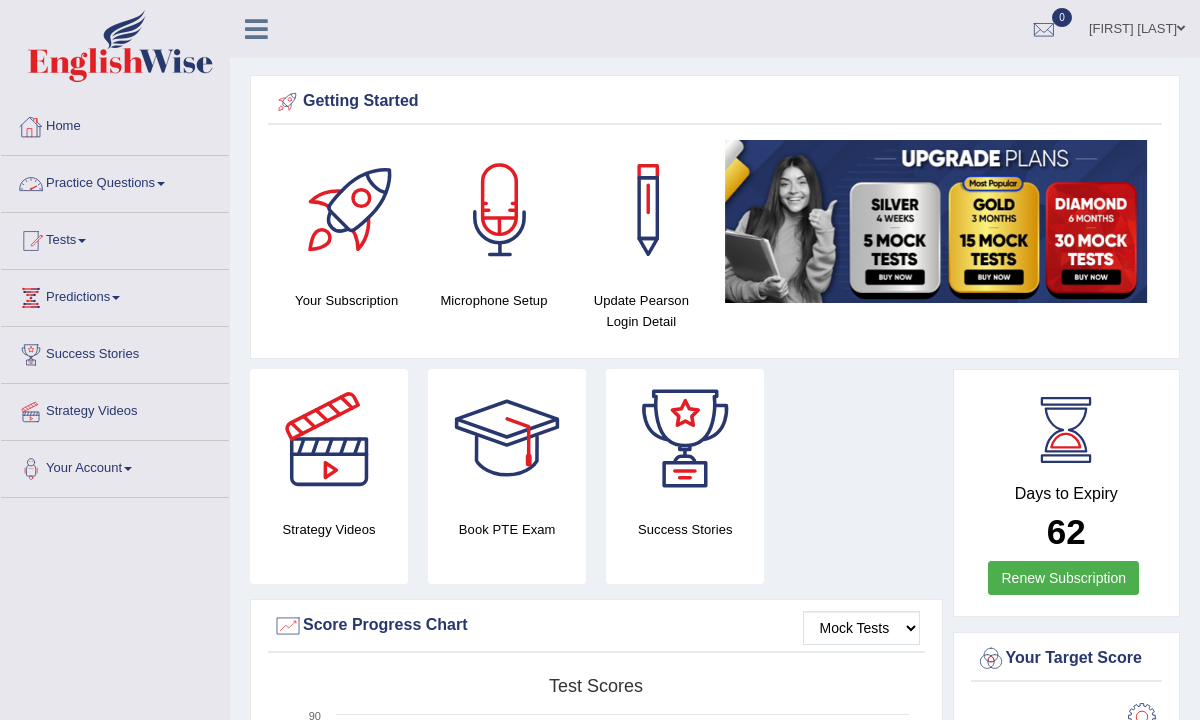 click on "Practice Questions" at bounding box center [115, 181] 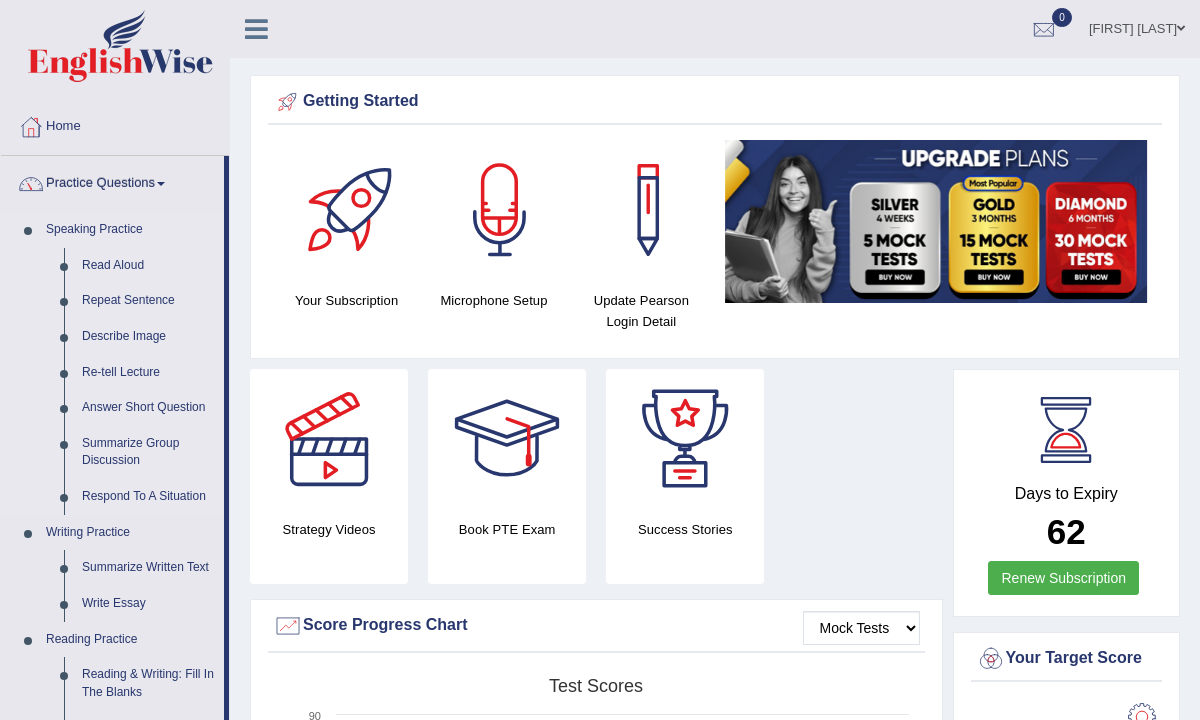 scroll, scrollTop: 0, scrollLeft: 0, axis: both 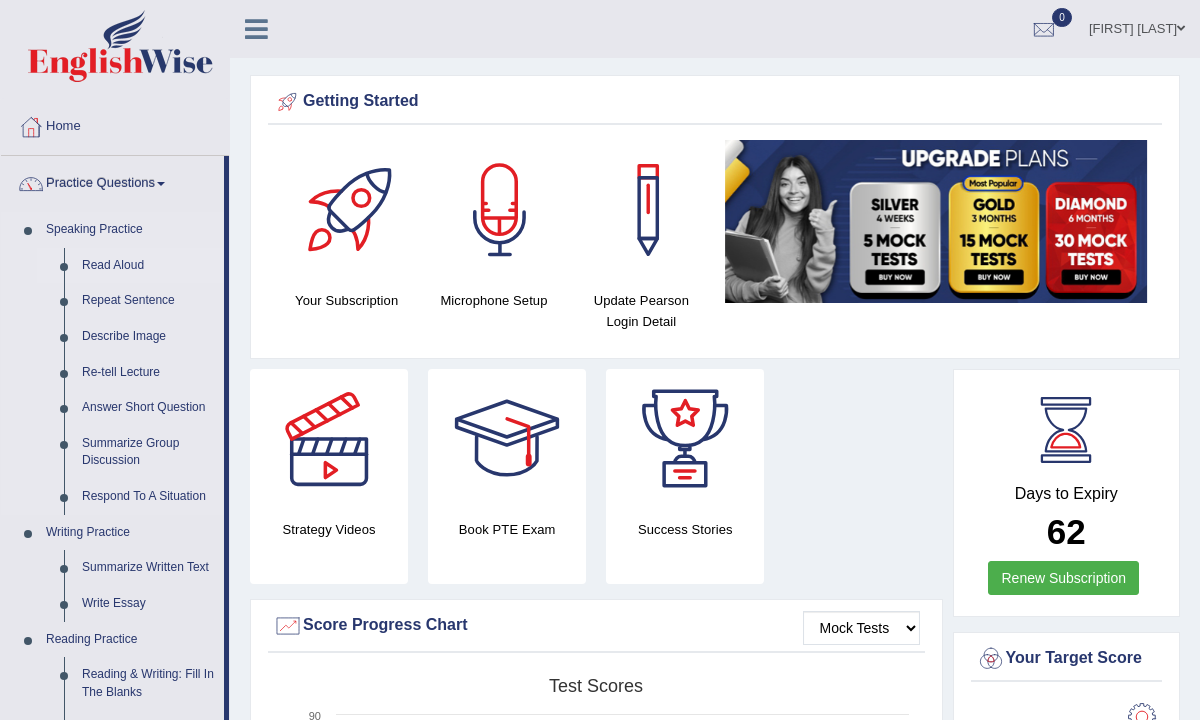 click on "Read Aloud" at bounding box center (148, 266) 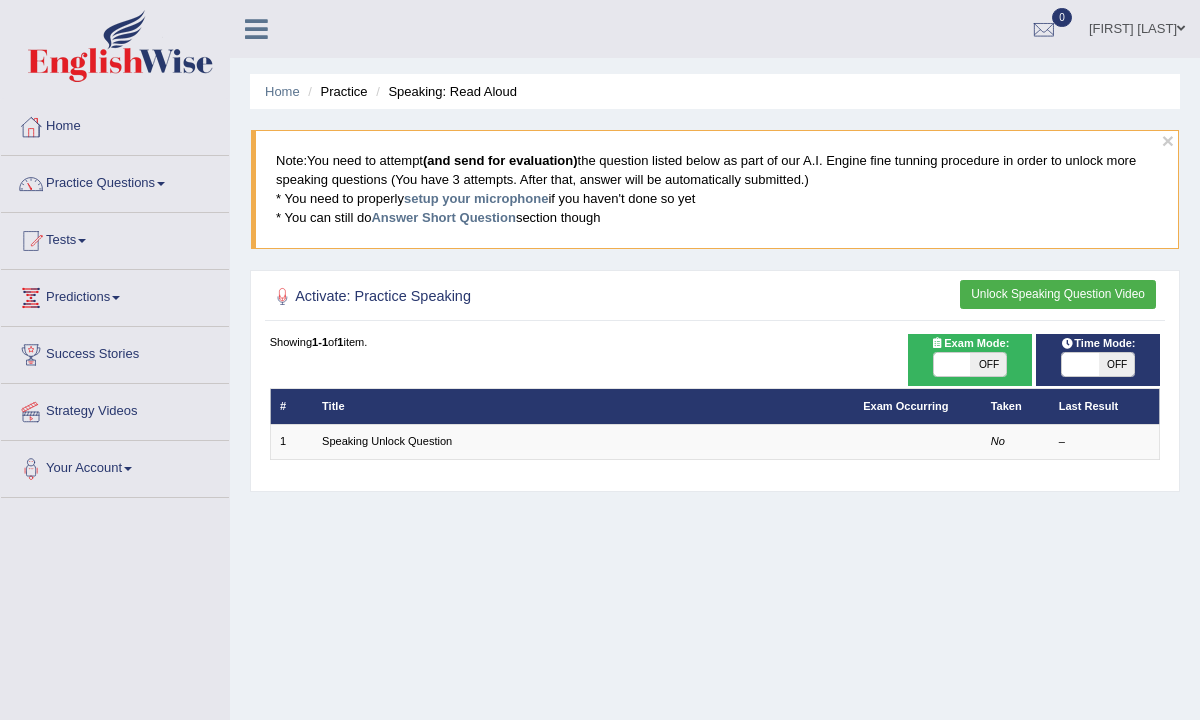 scroll, scrollTop: 0, scrollLeft: 0, axis: both 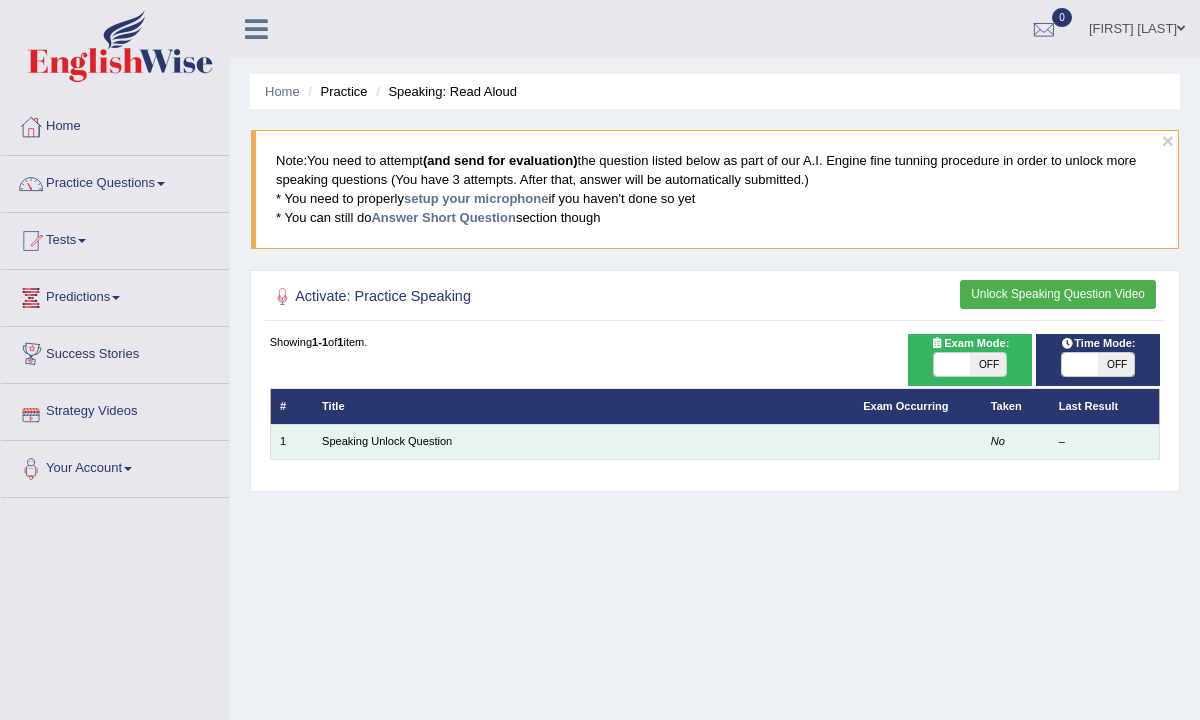 click on "1" at bounding box center (291, 441) 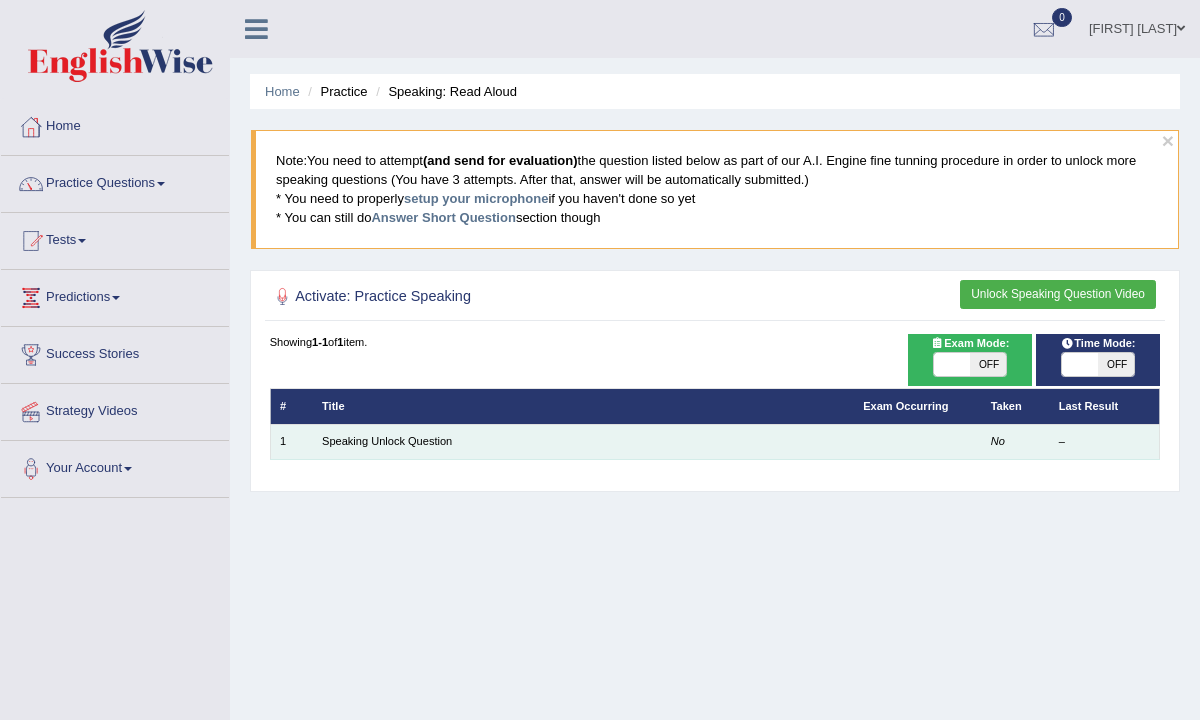 click on "1" at bounding box center [291, 441] 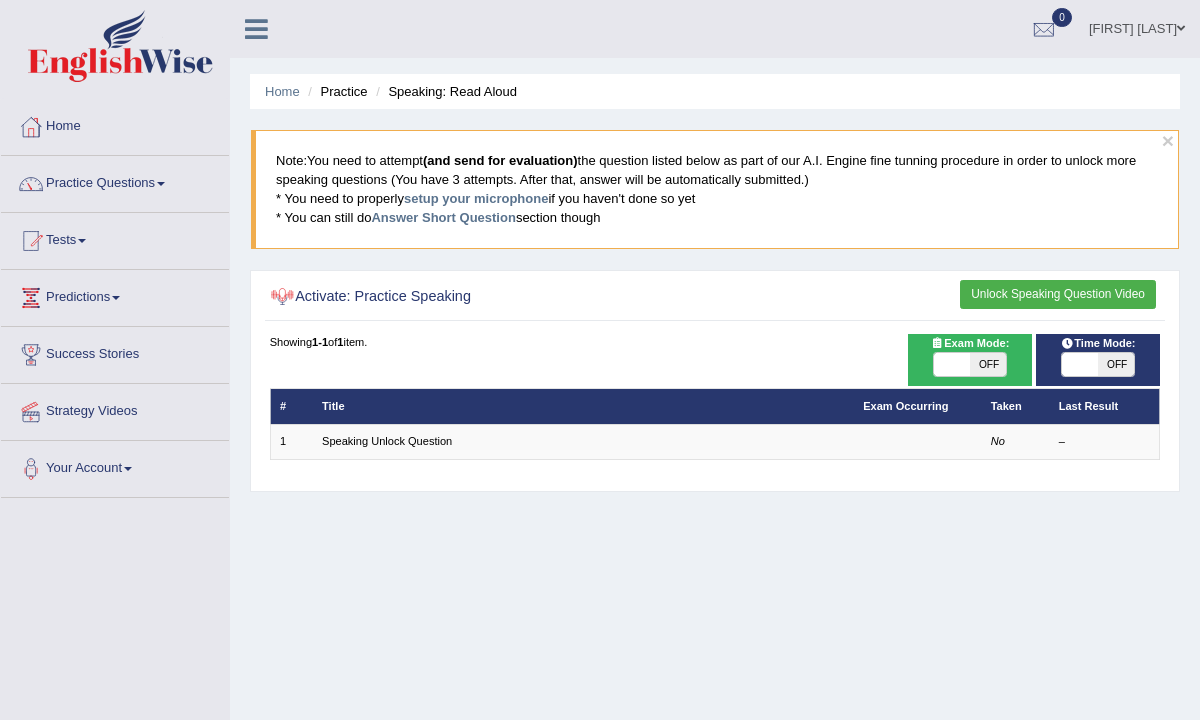 click at bounding box center (283, 297) 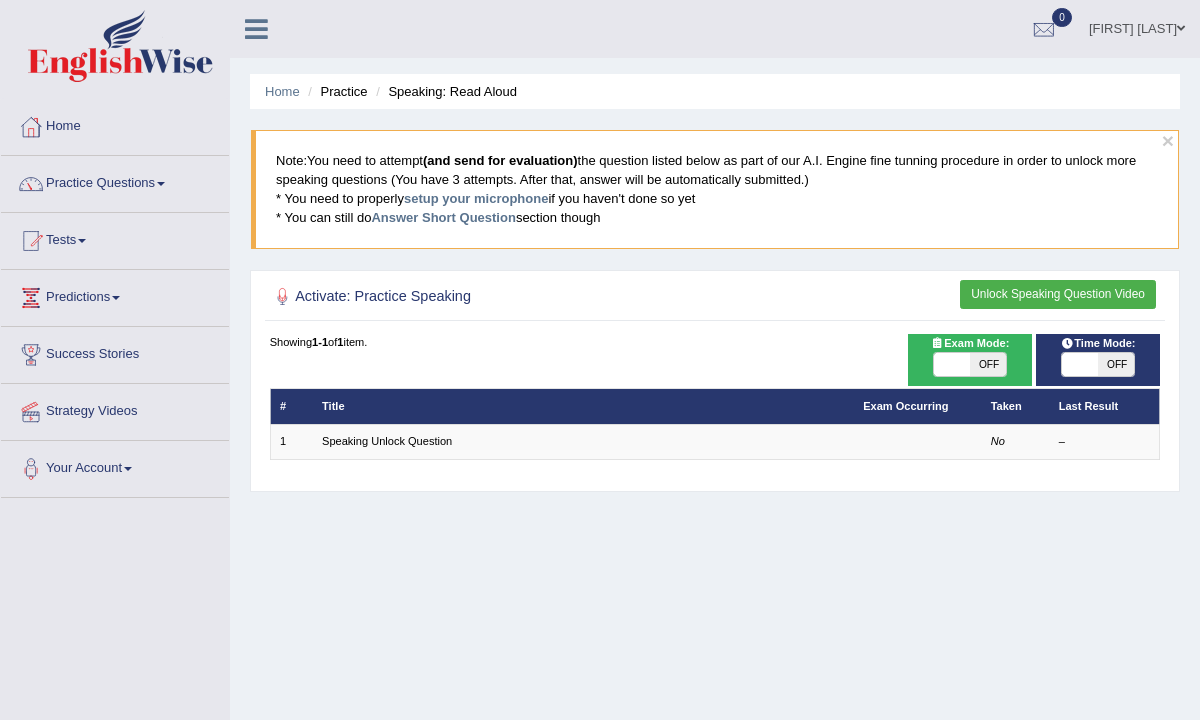 click on "Activate: Practice Speaking" at bounding box center [546, 297] 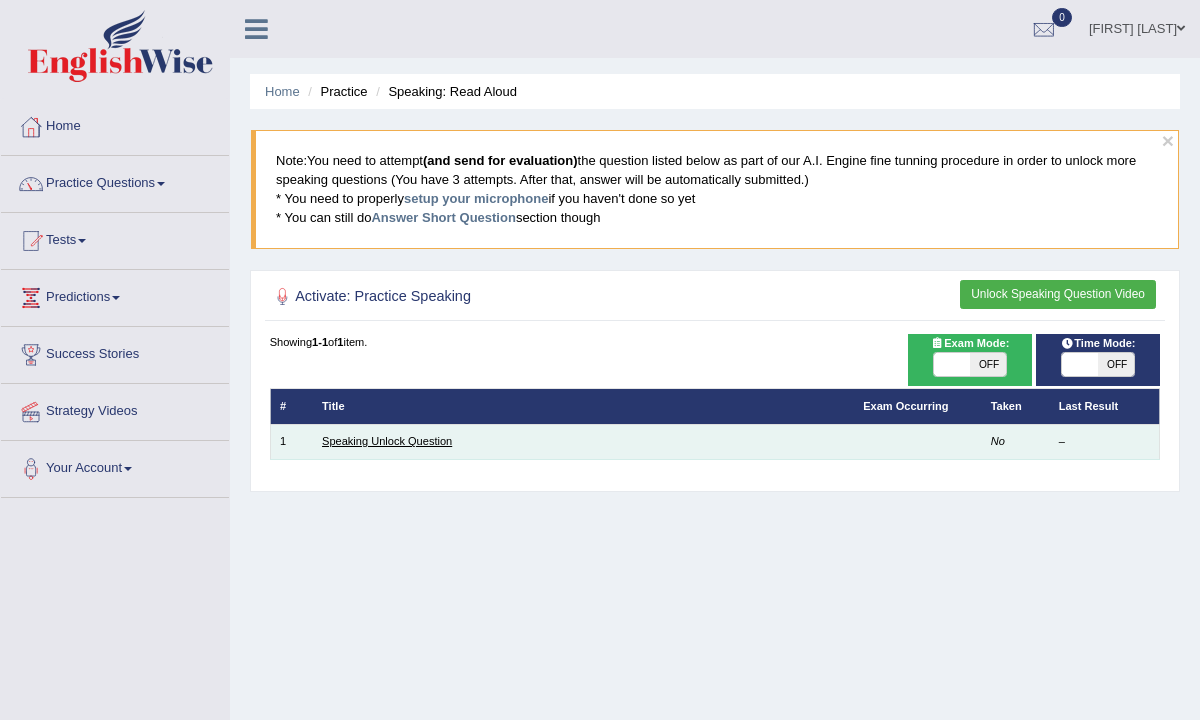 click on "Speaking Unlock Question" at bounding box center [387, 441] 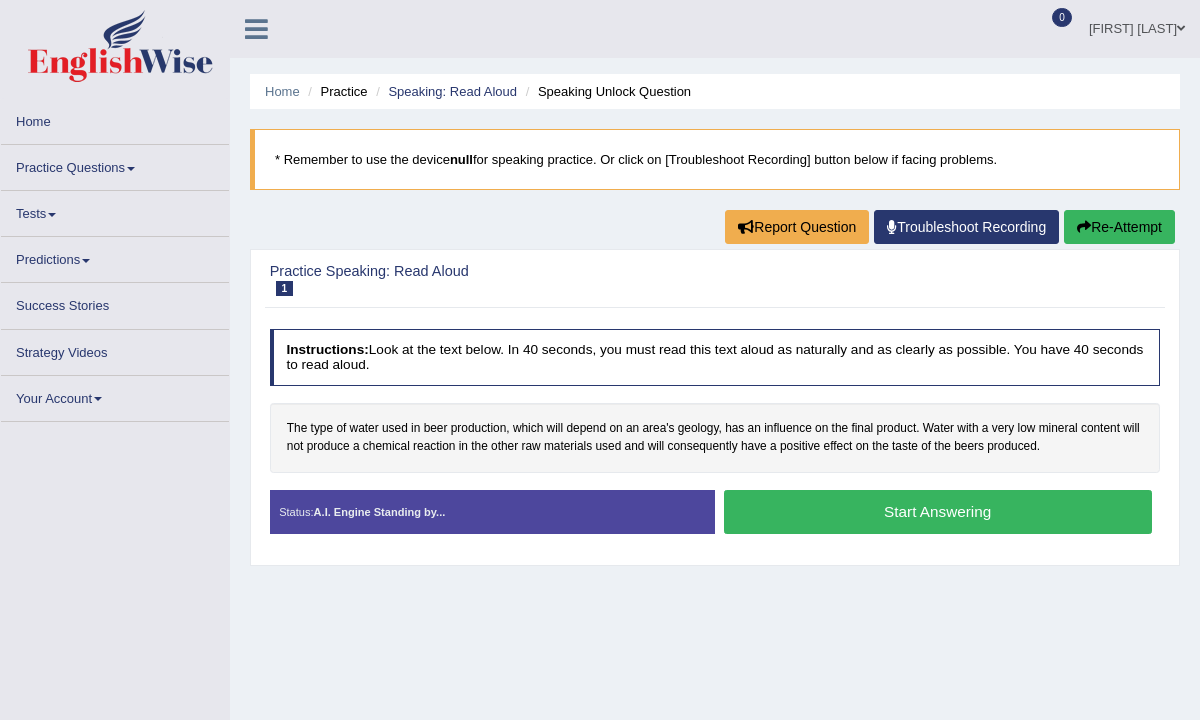 scroll, scrollTop: 0, scrollLeft: 0, axis: both 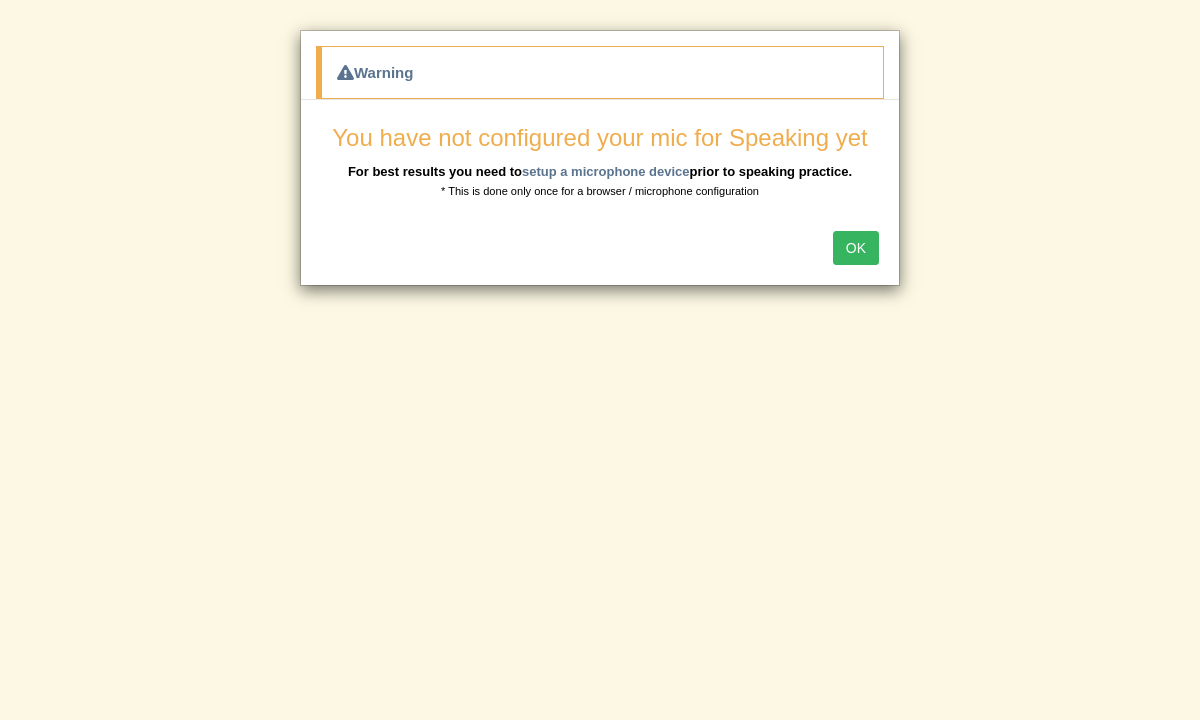 click on "OK" at bounding box center [856, 248] 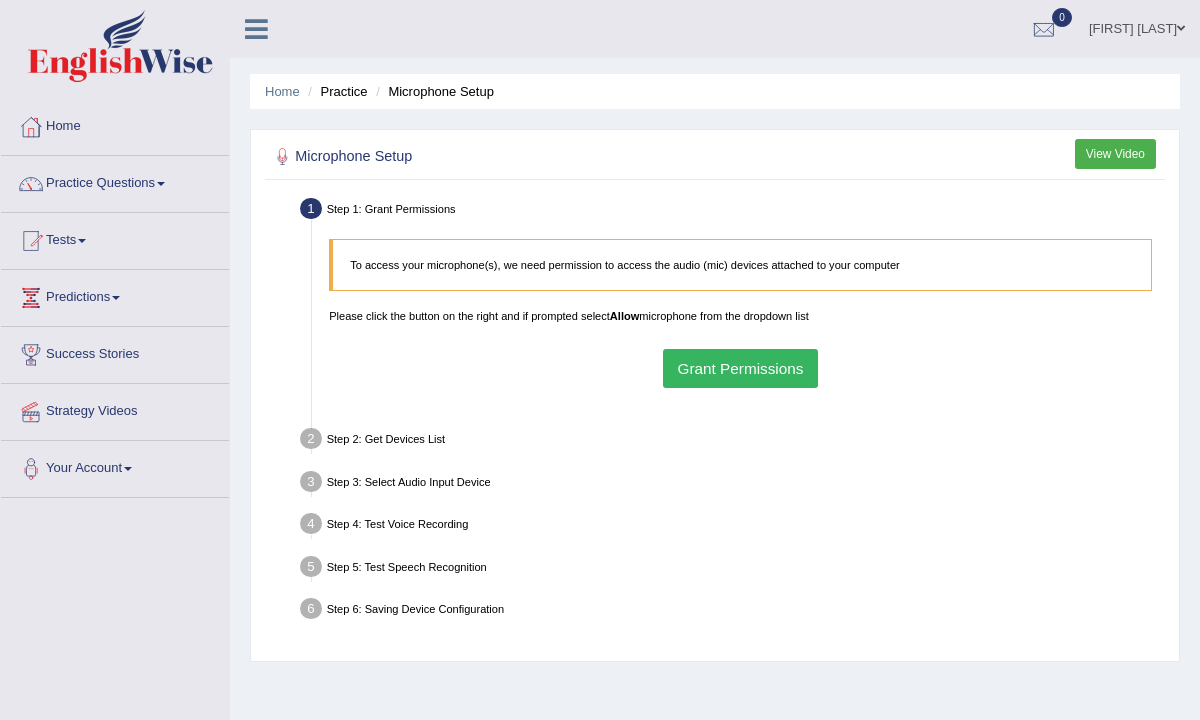 scroll, scrollTop: 0, scrollLeft: 0, axis: both 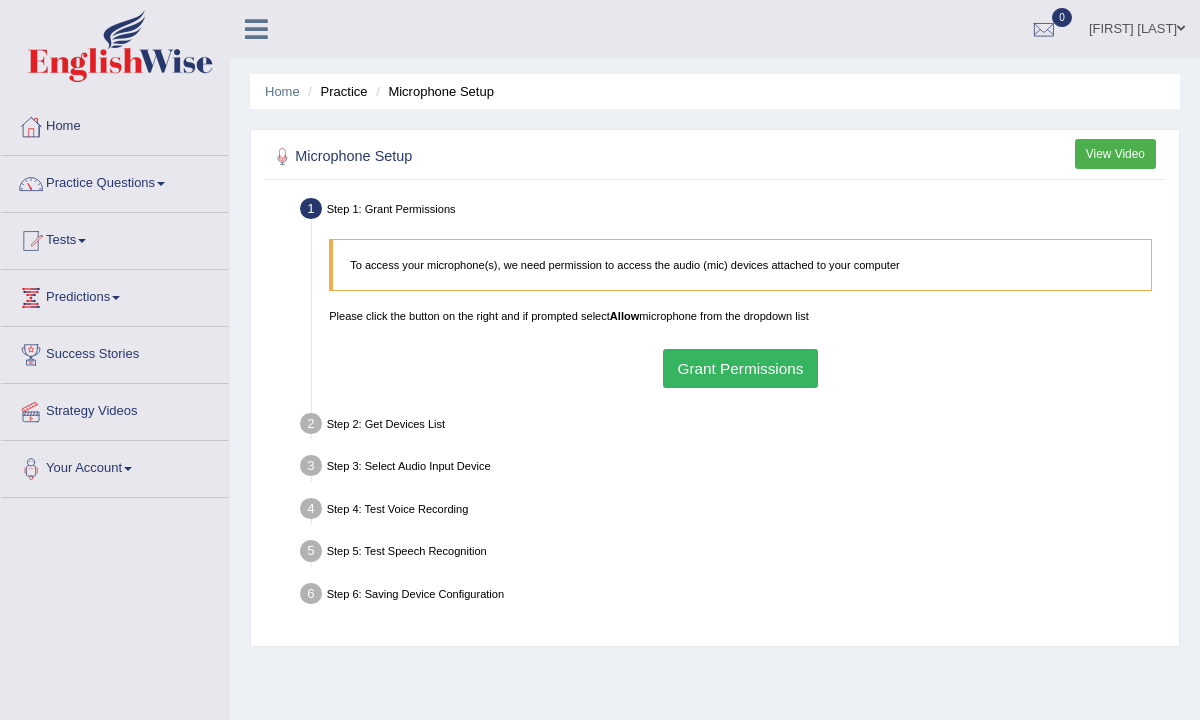 click on "Allow" at bounding box center [624, 316] 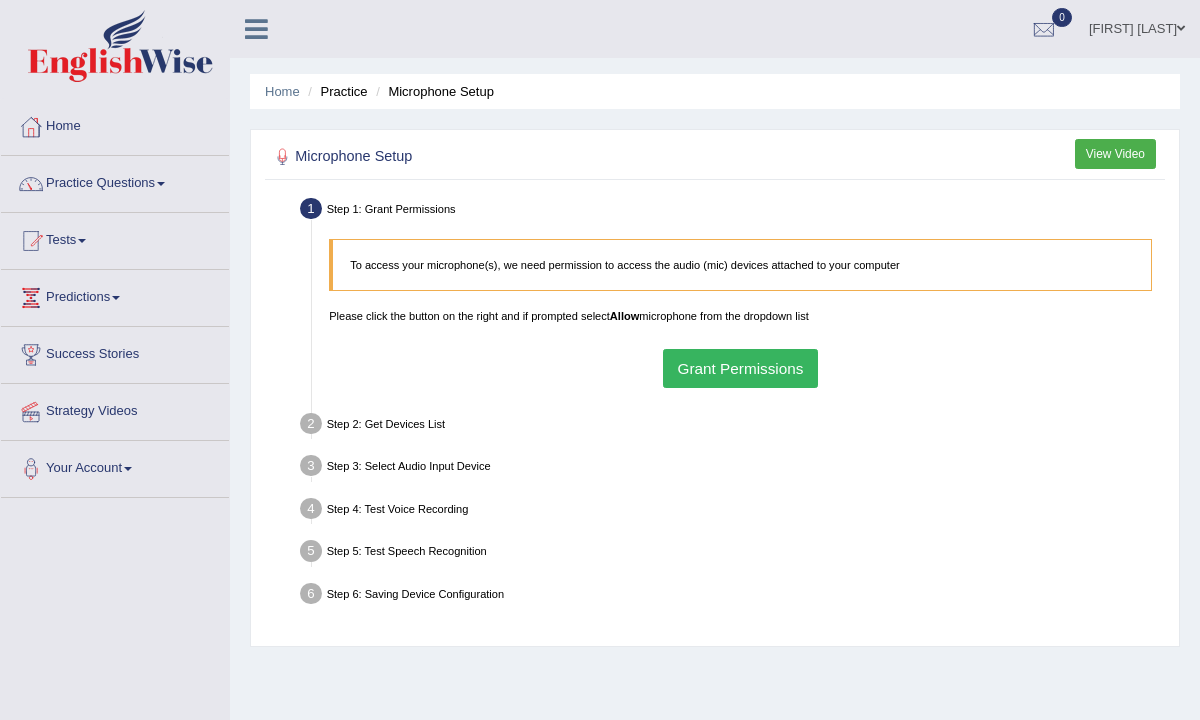 click at bounding box center [283, 157] 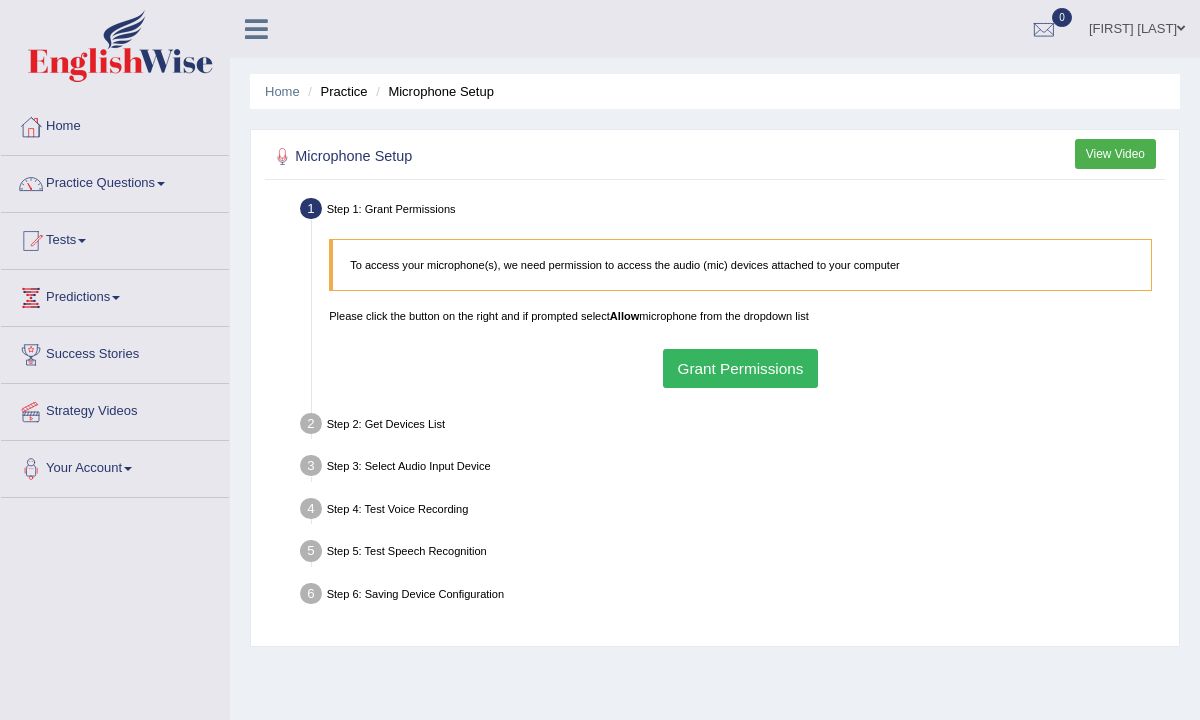 click on "Practice" at bounding box center (335, 91) 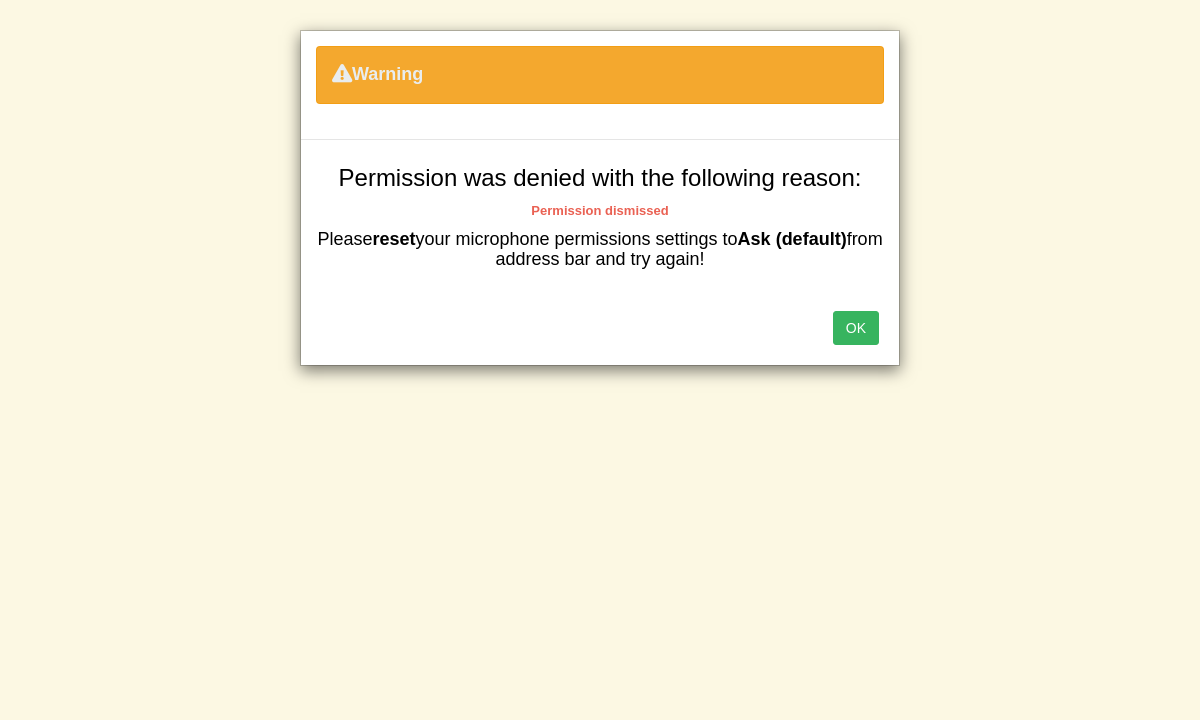 click on "OK" at bounding box center [856, 328] 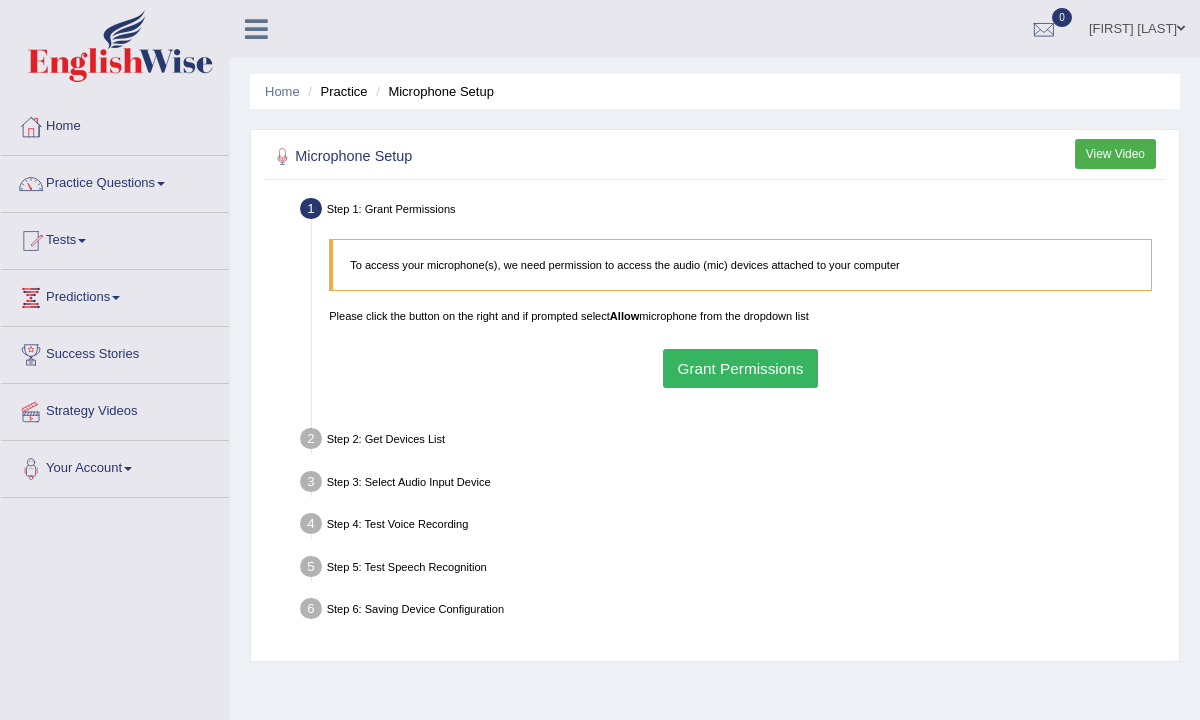 scroll, scrollTop: 0, scrollLeft: 0, axis: both 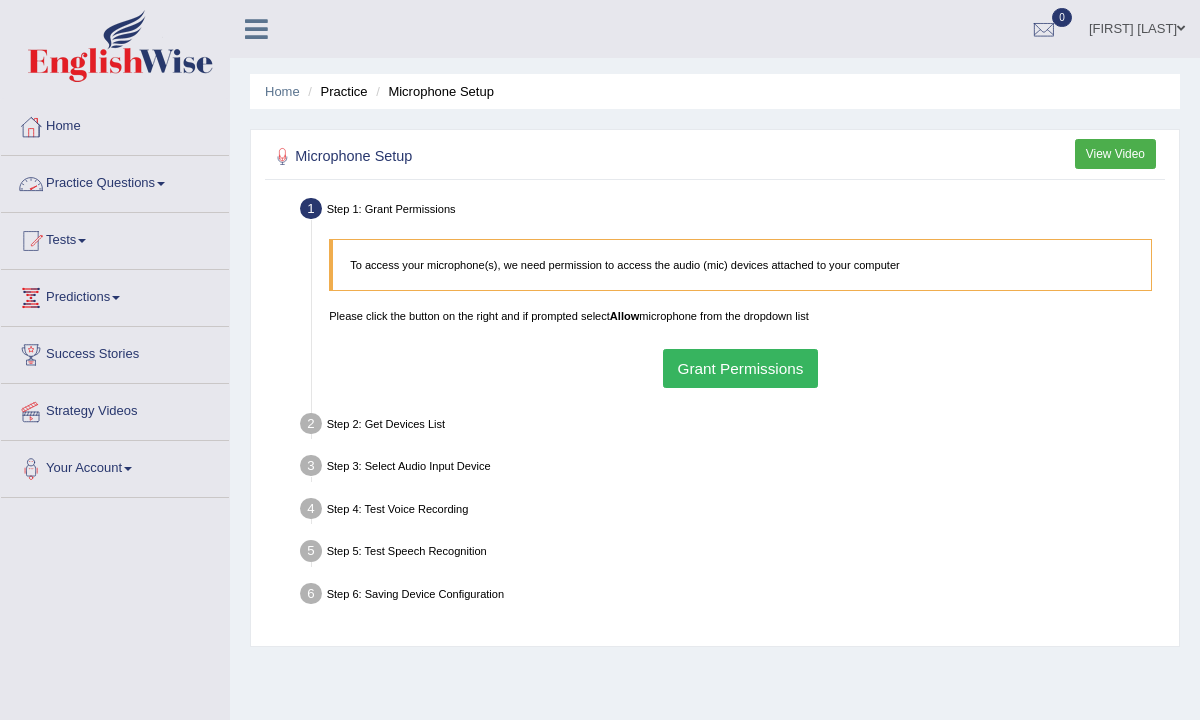 click on "Practice Questions" at bounding box center [115, 181] 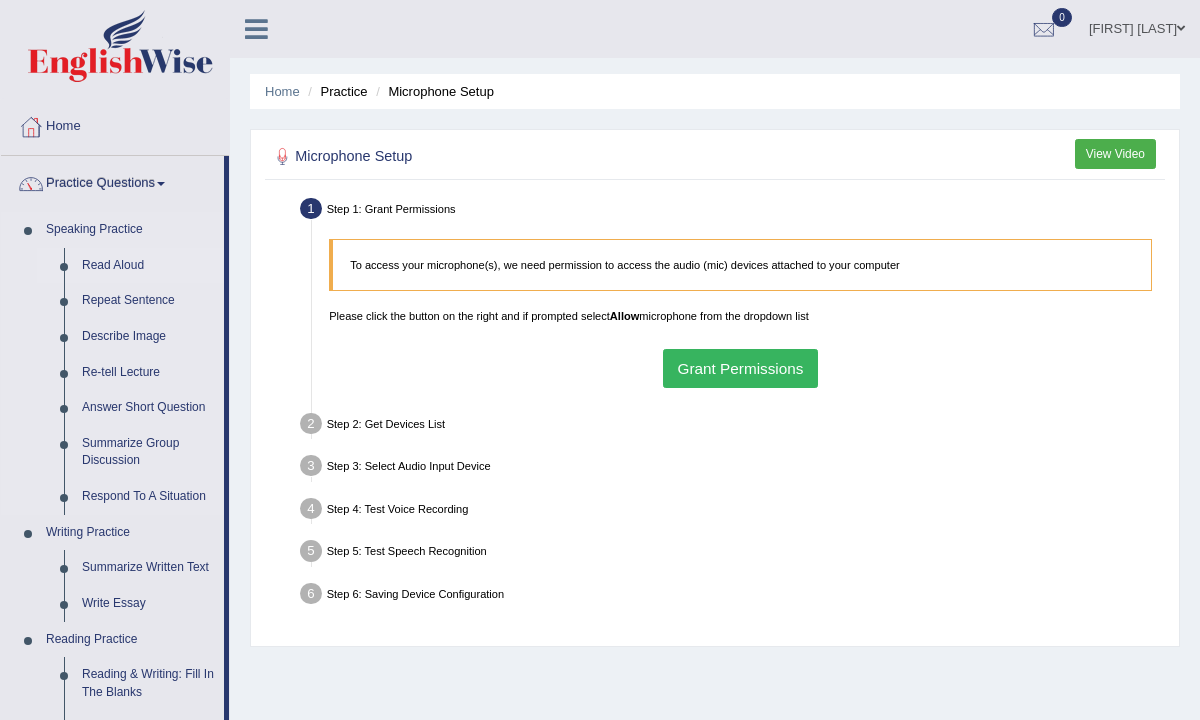 click on "Read Aloud" at bounding box center (148, 266) 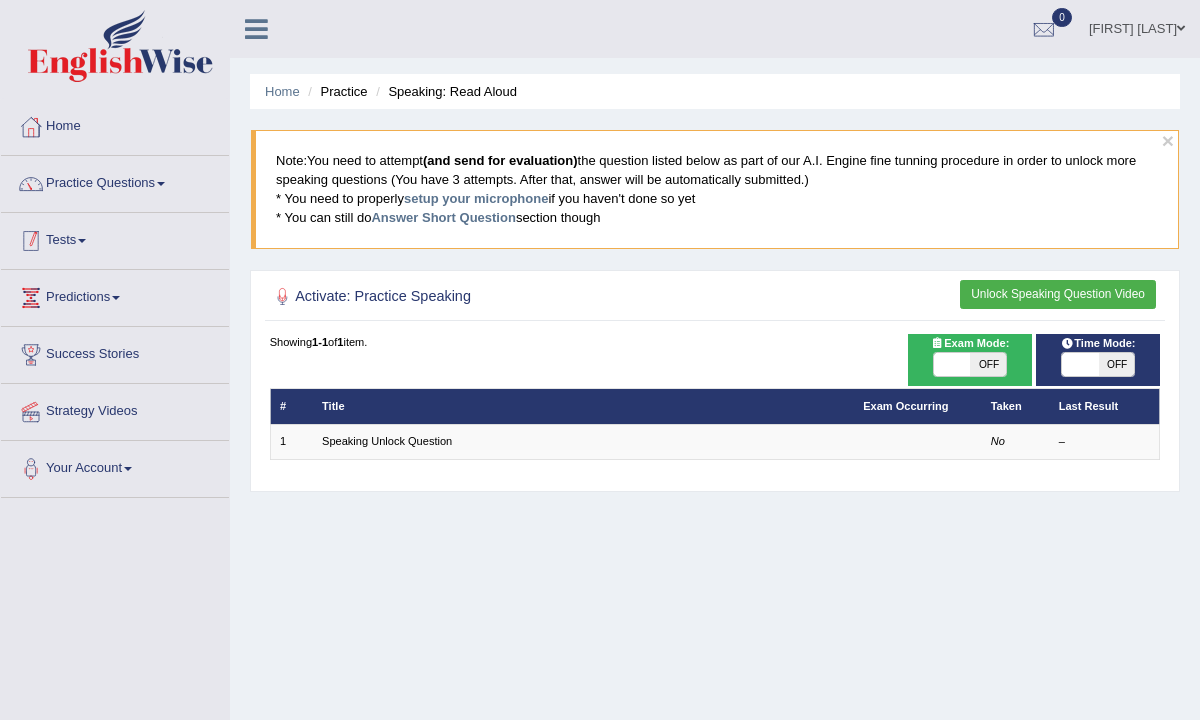scroll, scrollTop: 0, scrollLeft: 0, axis: both 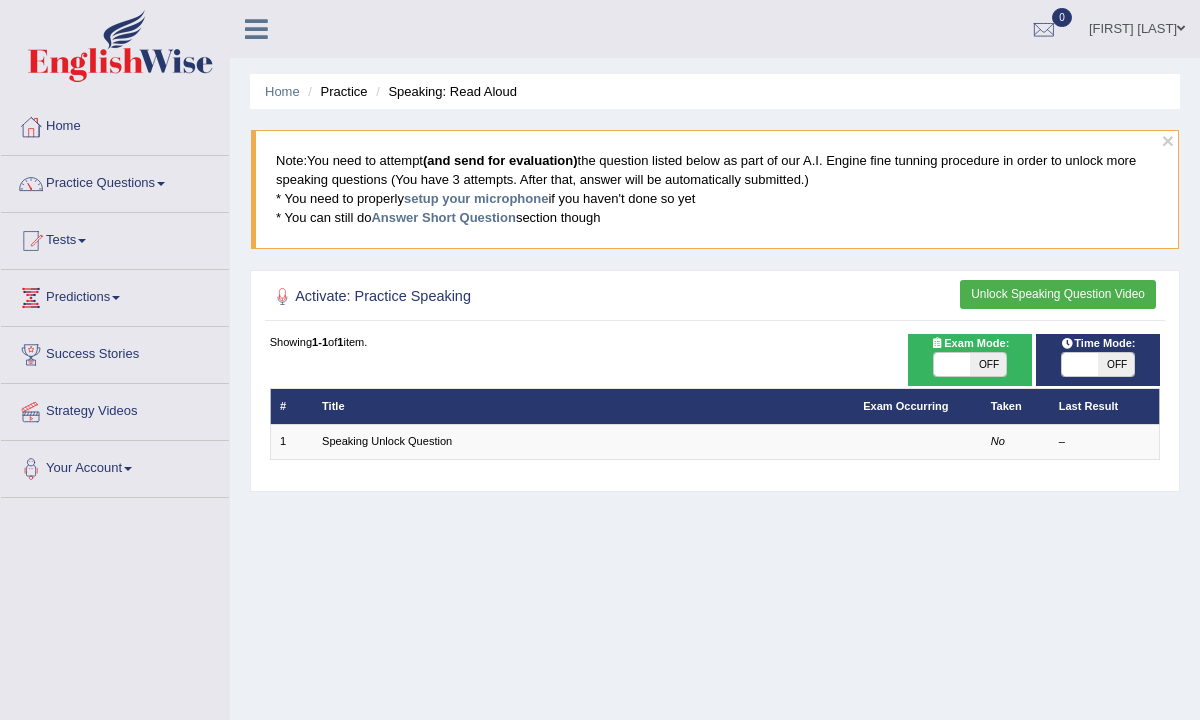 click on "Title" at bounding box center [583, 406] 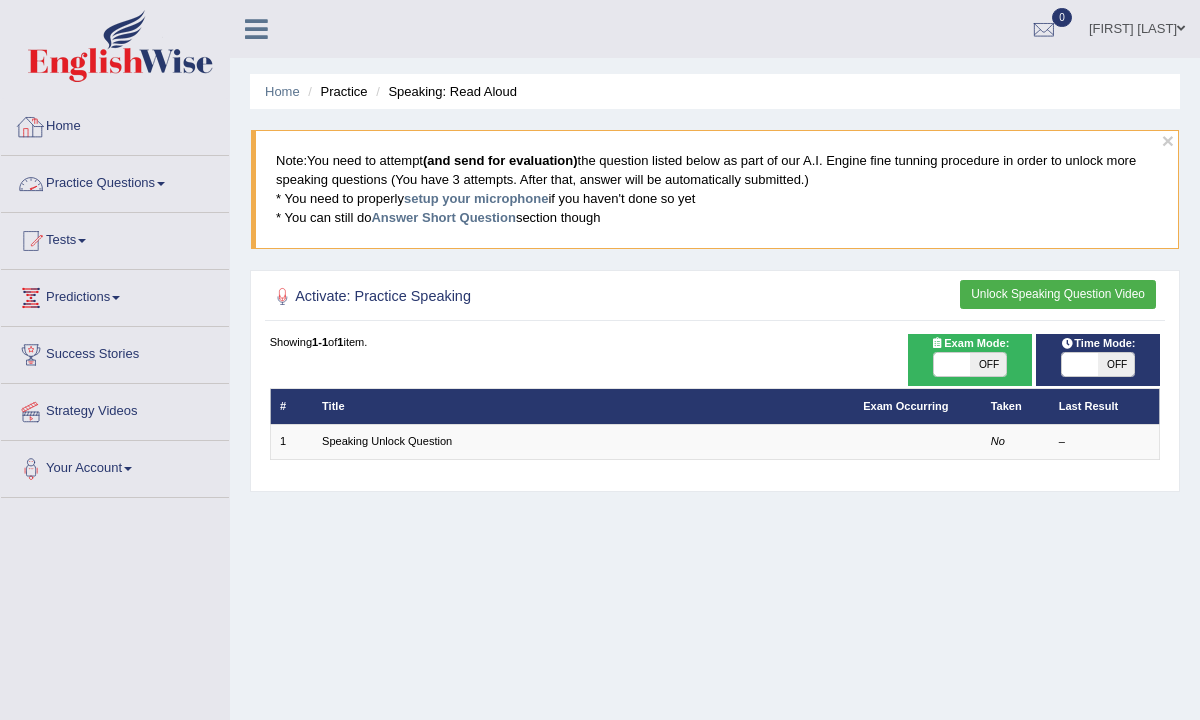 click on "Practice Questions" at bounding box center [115, 181] 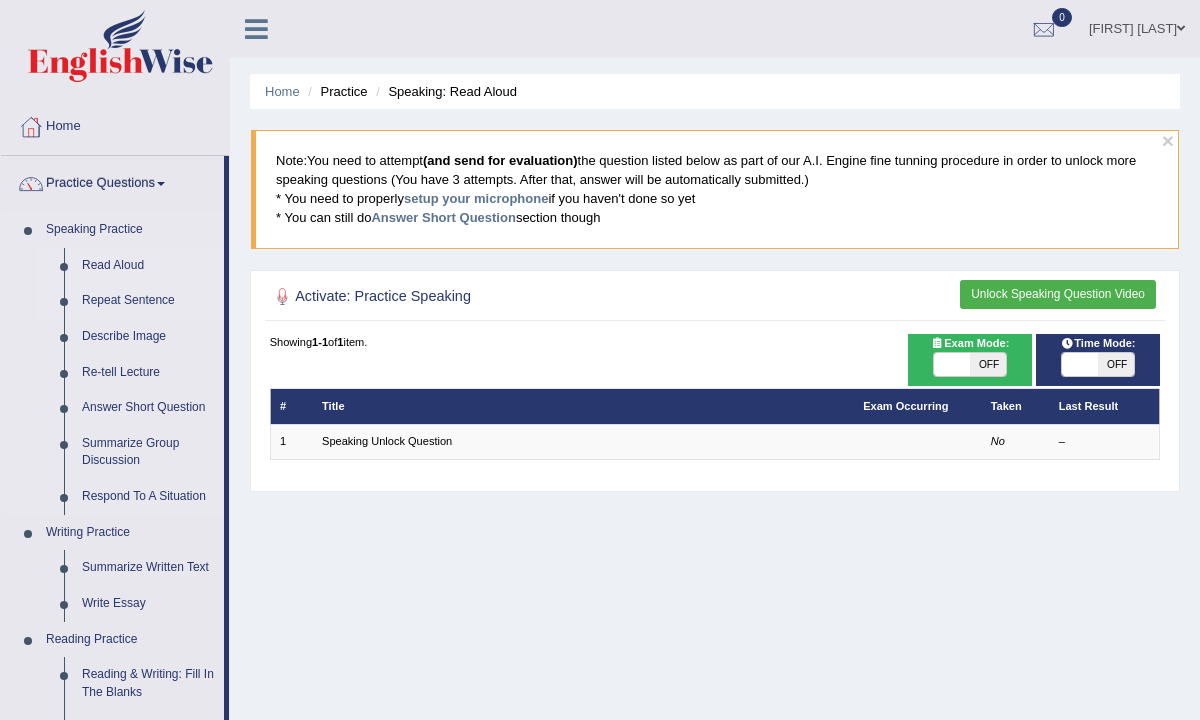 click on "Repeat Sentence" at bounding box center [148, 301] 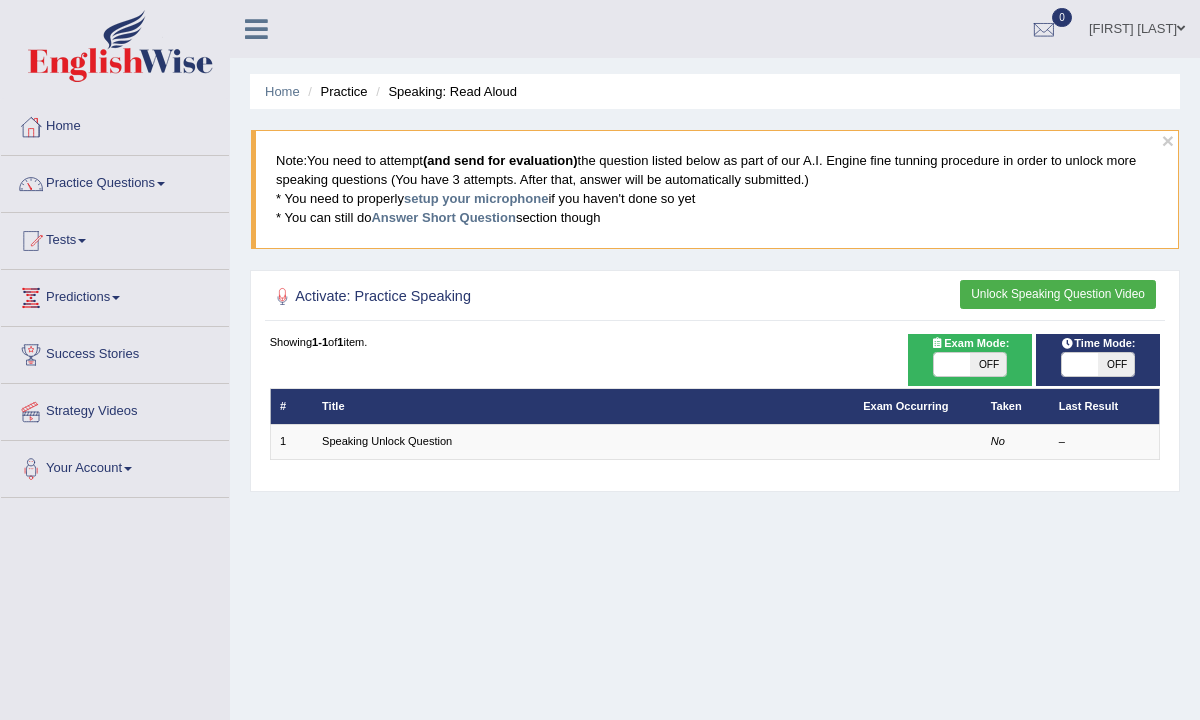 scroll, scrollTop: 0, scrollLeft: 0, axis: both 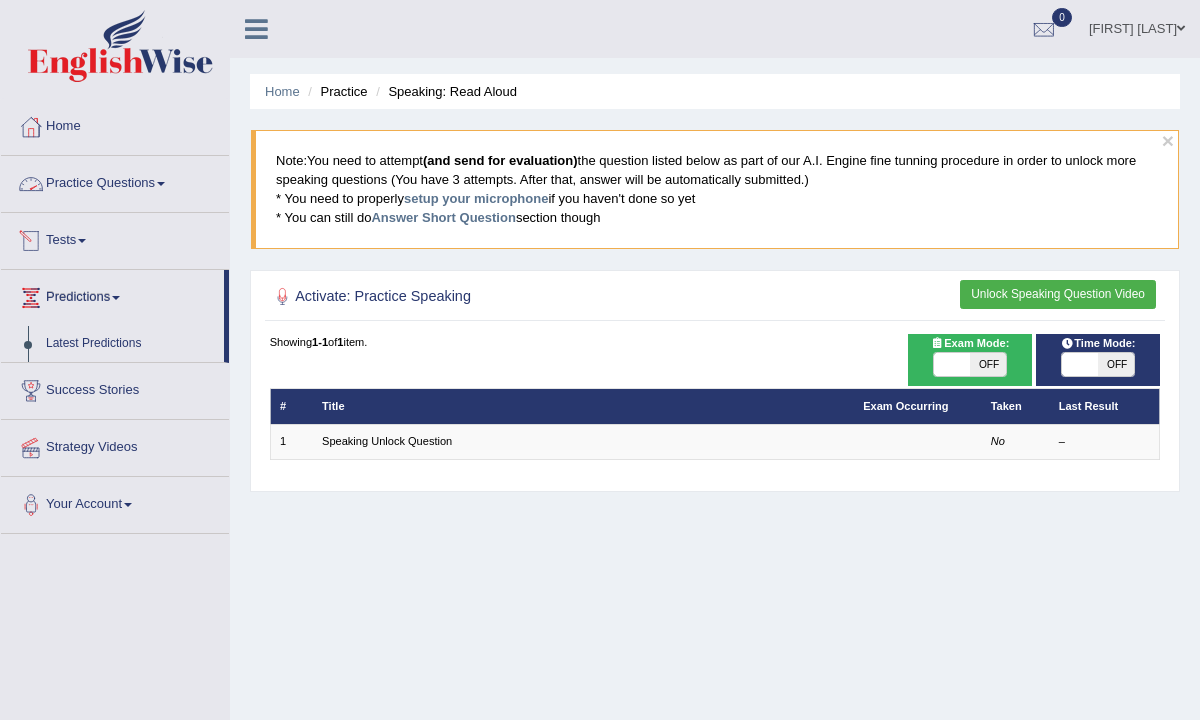 click on "Practice Questions" at bounding box center [115, 181] 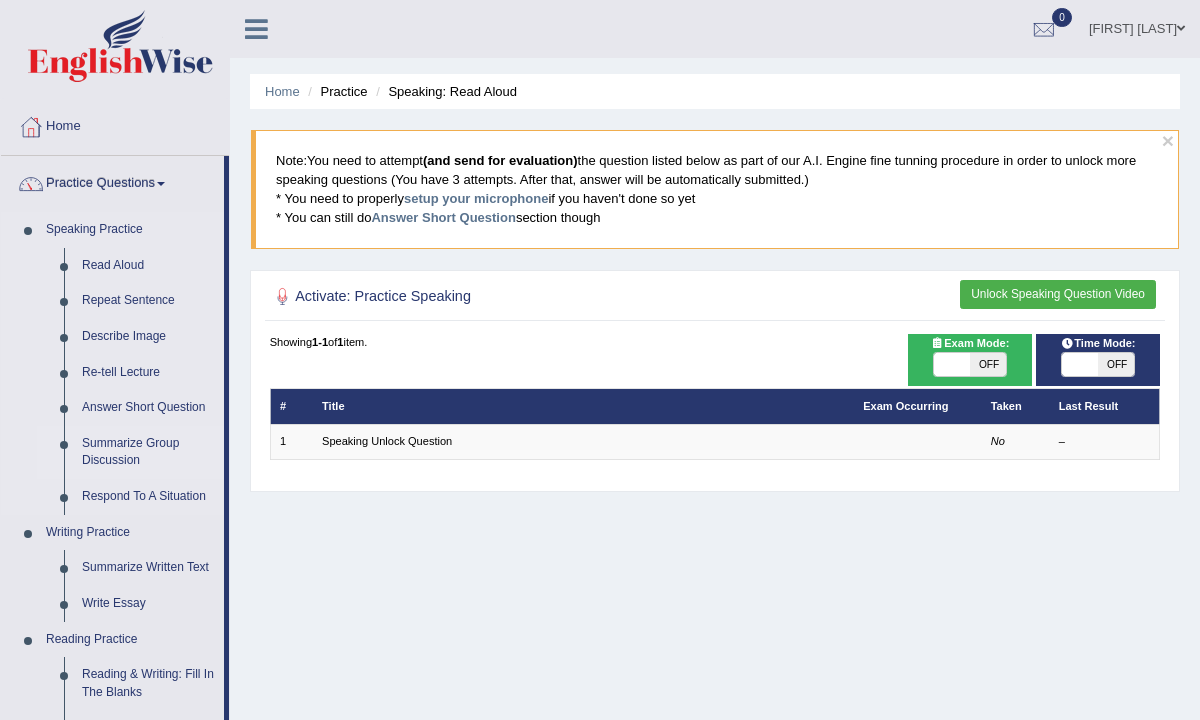 click on "Summarize Group Discussion" at bounding box center [148, 452] 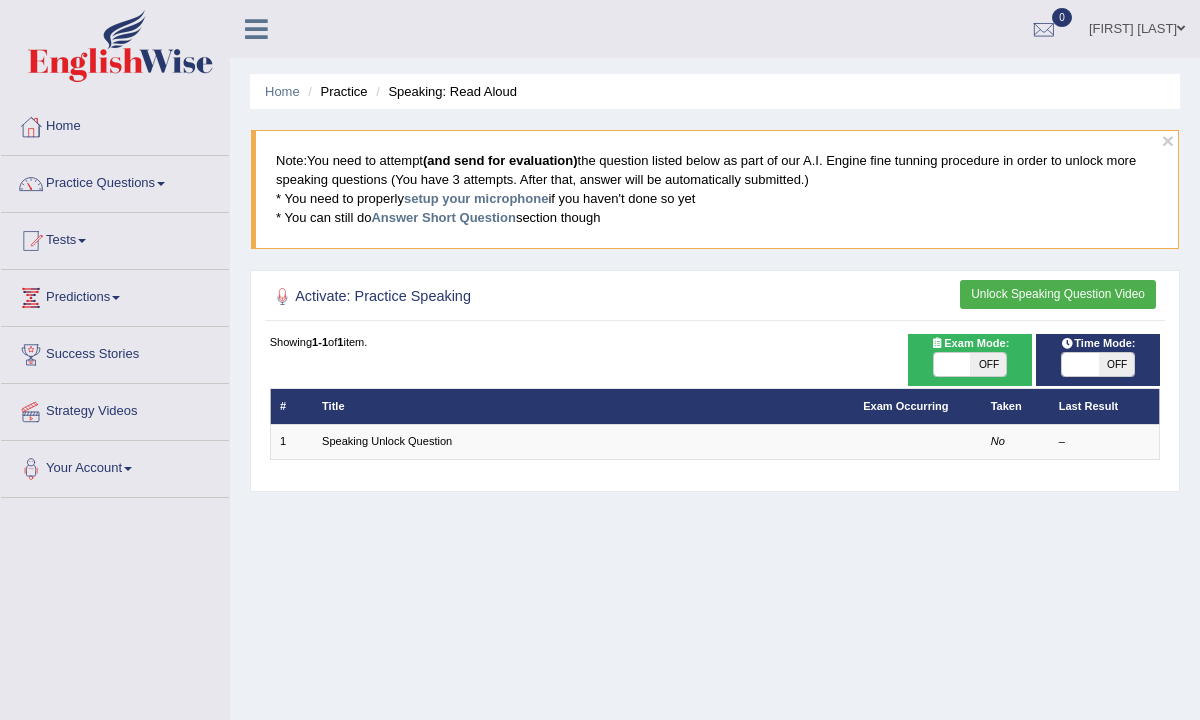 scroll, scrollTop: 0, scrollLeft: 0, axis: both 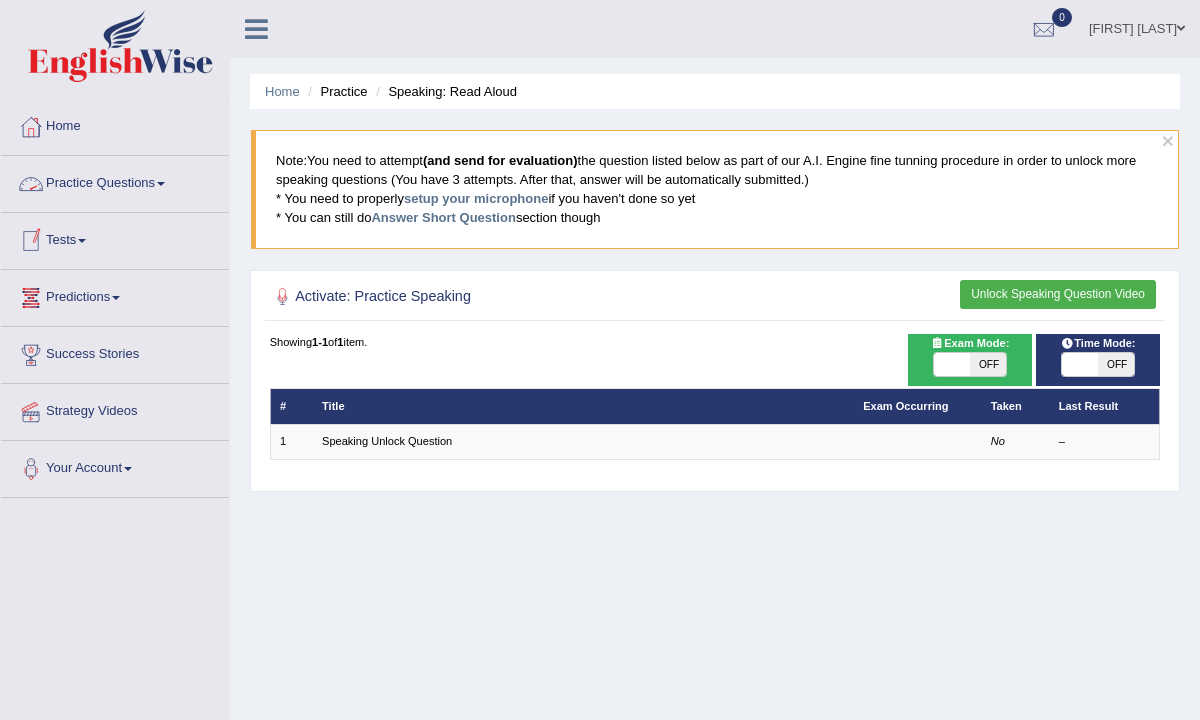 click on "Practice Questions" at bounding box center (115, 181) 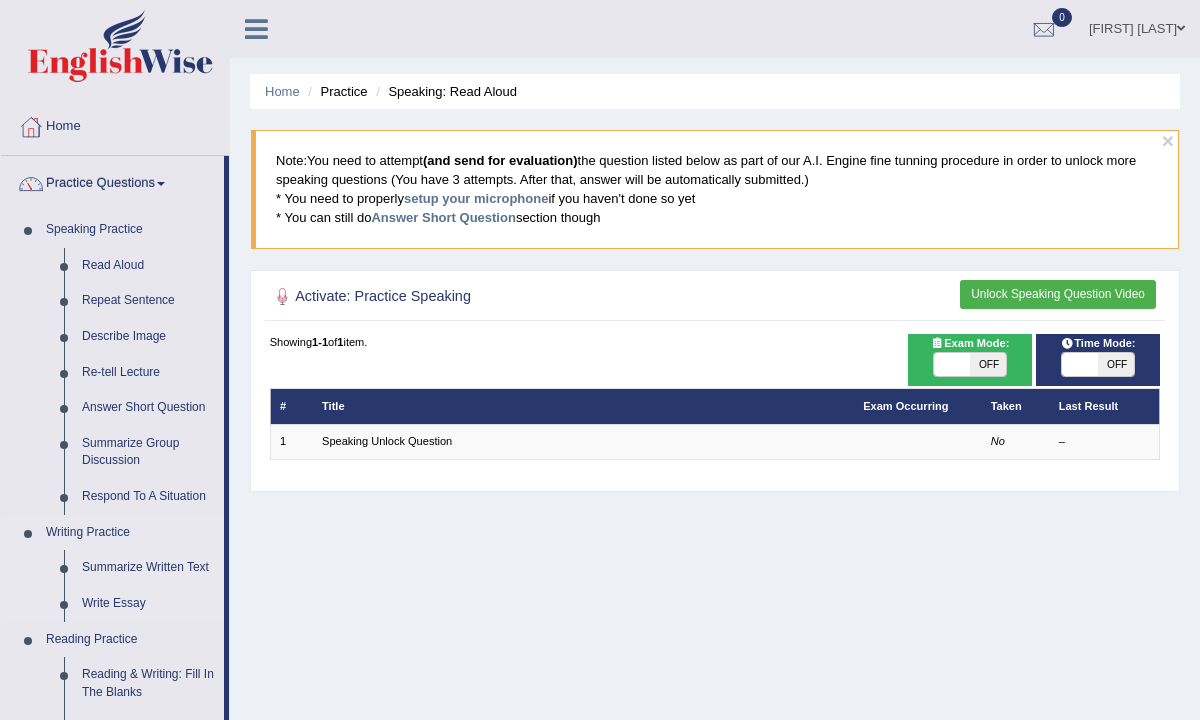click on "Writing Practice  Summarize Written Text
Write Essay" at bounding box center (112, 568) 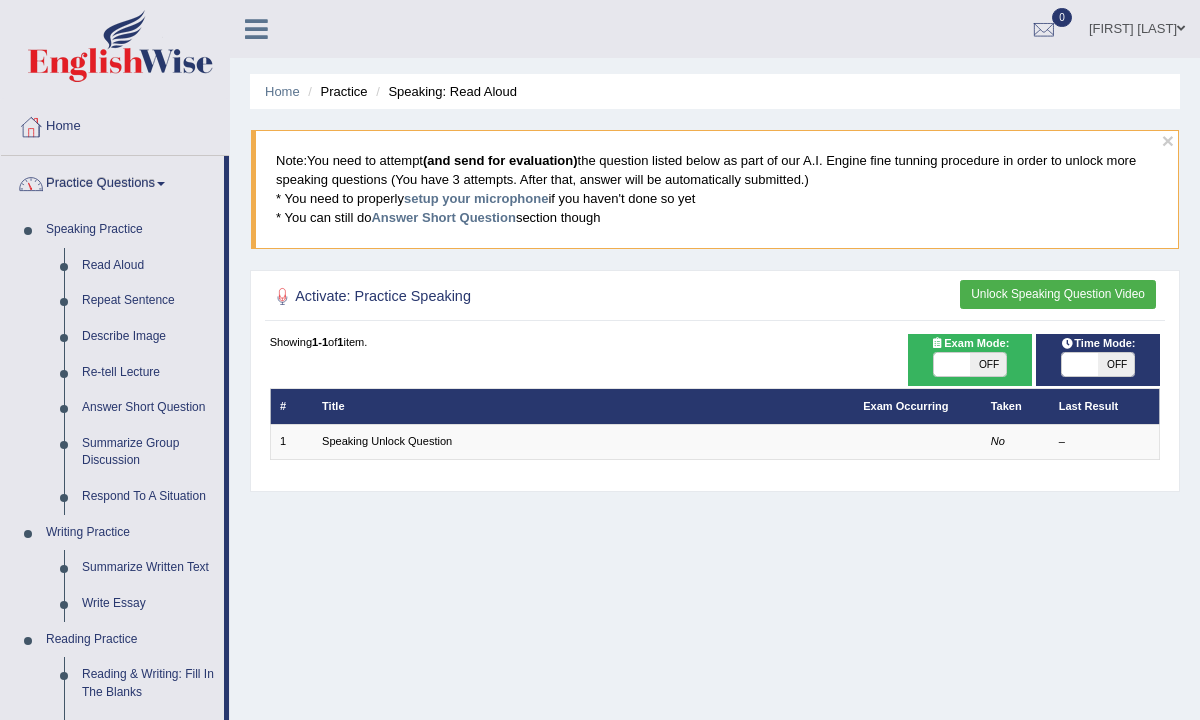 click on "Practice Questions" at bounding box center (112, 181) 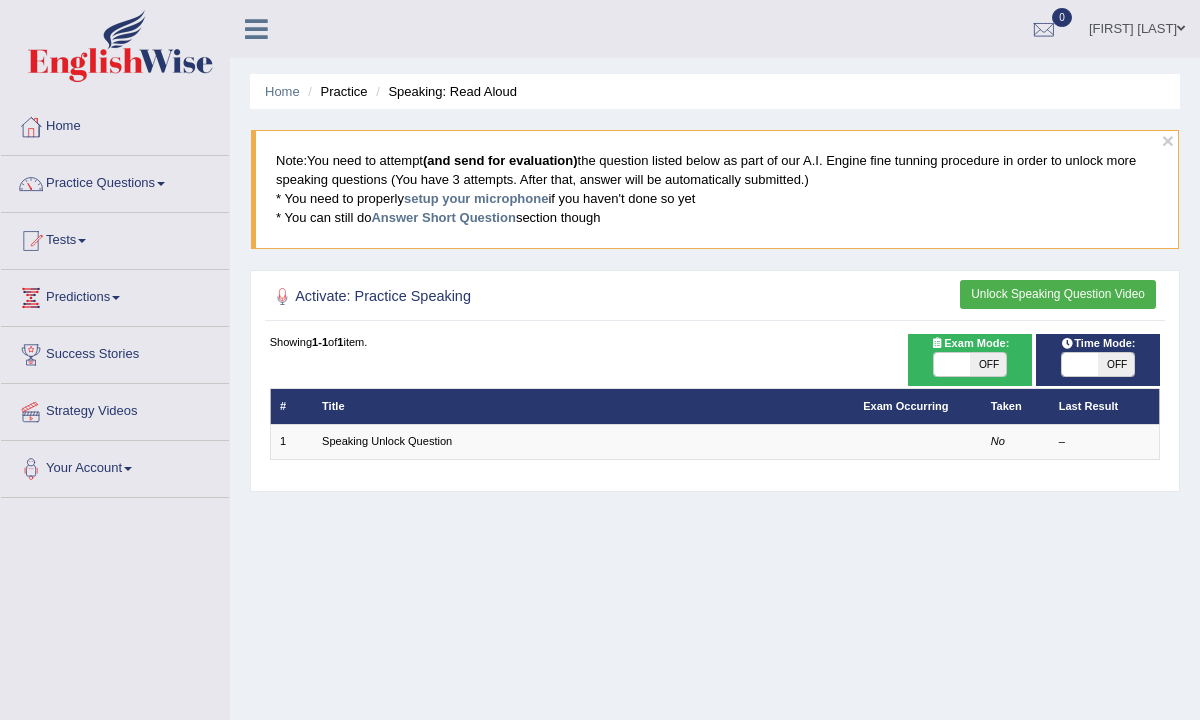 click on "Practice Questions" at bounding box center [115, 181] 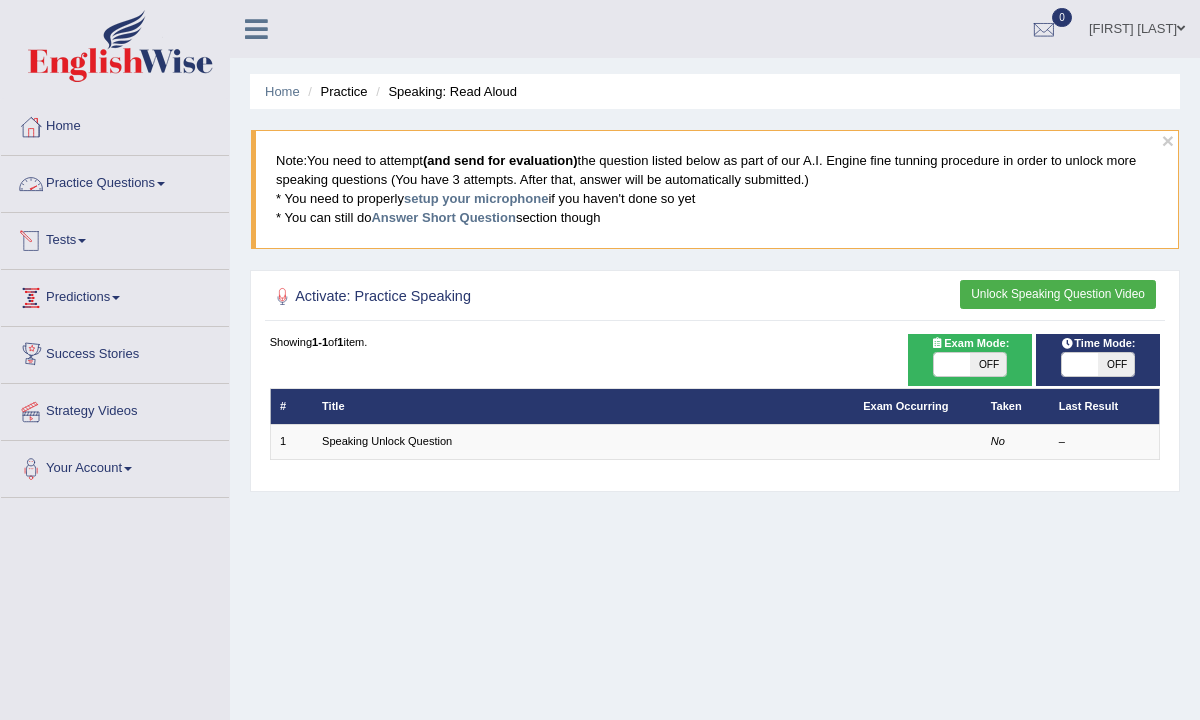 click on "Practice Questions" at bounding box center (115, 181) 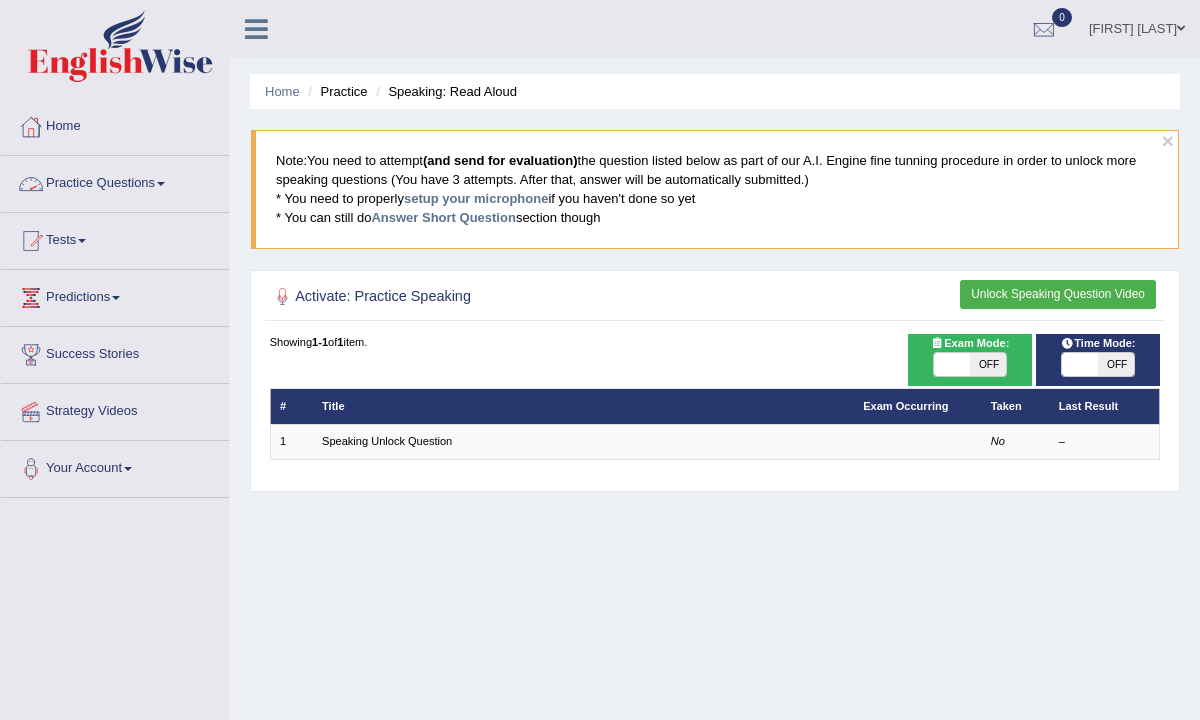 click on "Practice Questions" at bounding box center [115, 181] 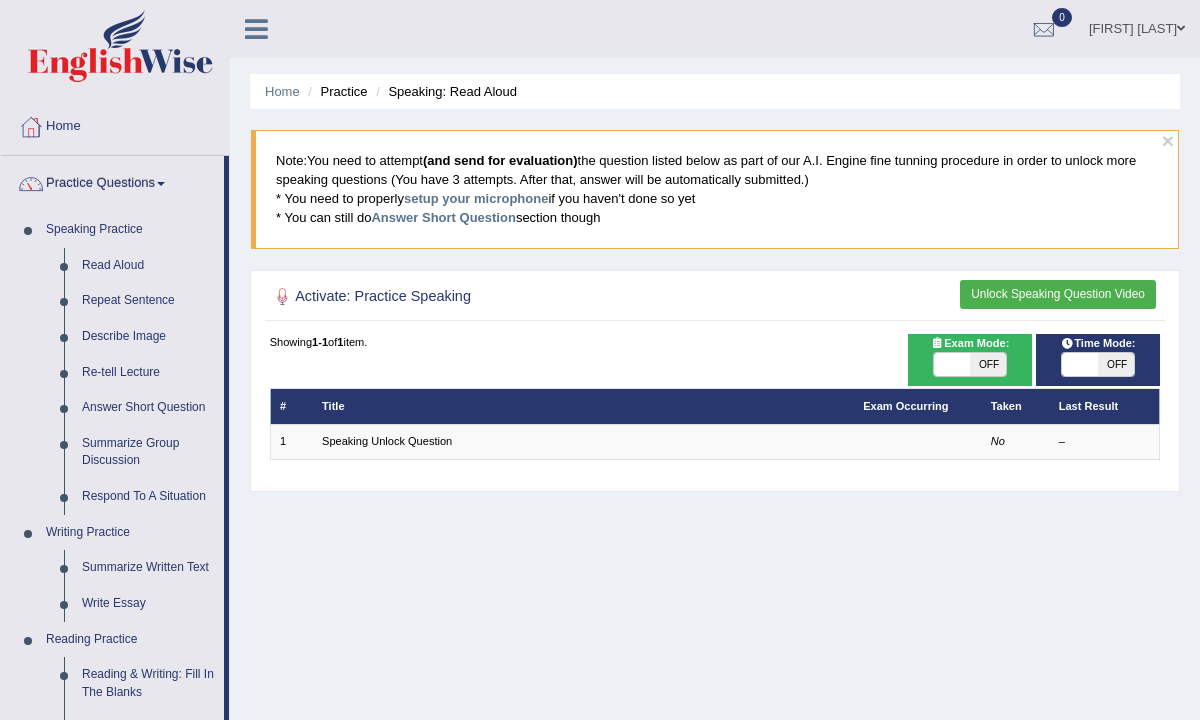 click on "Home
Practice
Speaking: Read Aloud
×
Note:  You need to attempt  (and send for evaluation)  the question listed below as part of our A.I. Engine fine tunning procedure in order to unlock more speaking questions (You have 3 attempts. After that, answer will be automatically submitted.) * You need to properly  setup your microphone  if you haven't done so yet * You can still do  Answer Short Question  section though
Activate: Practice Speaking
Unlock Speaking Question Video
Time Mode:
ON   OFF
Exam Mode:
ON   OFF
Showing  1-1  of  1  item.
# Title Exam Occurring Taken Last Result
1 Speaking Unlock Question No –" at bounding box center (715, 500) 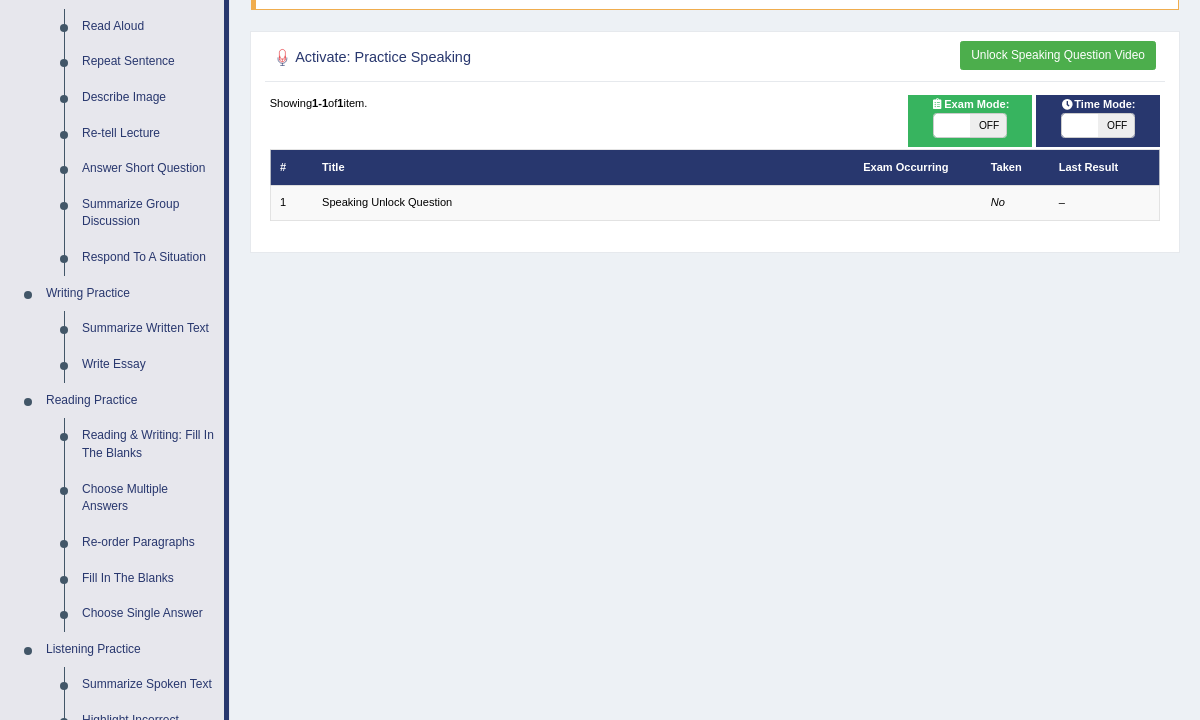 scroll, scrollTop: 240, scrollLeft: 0, axis: vertical 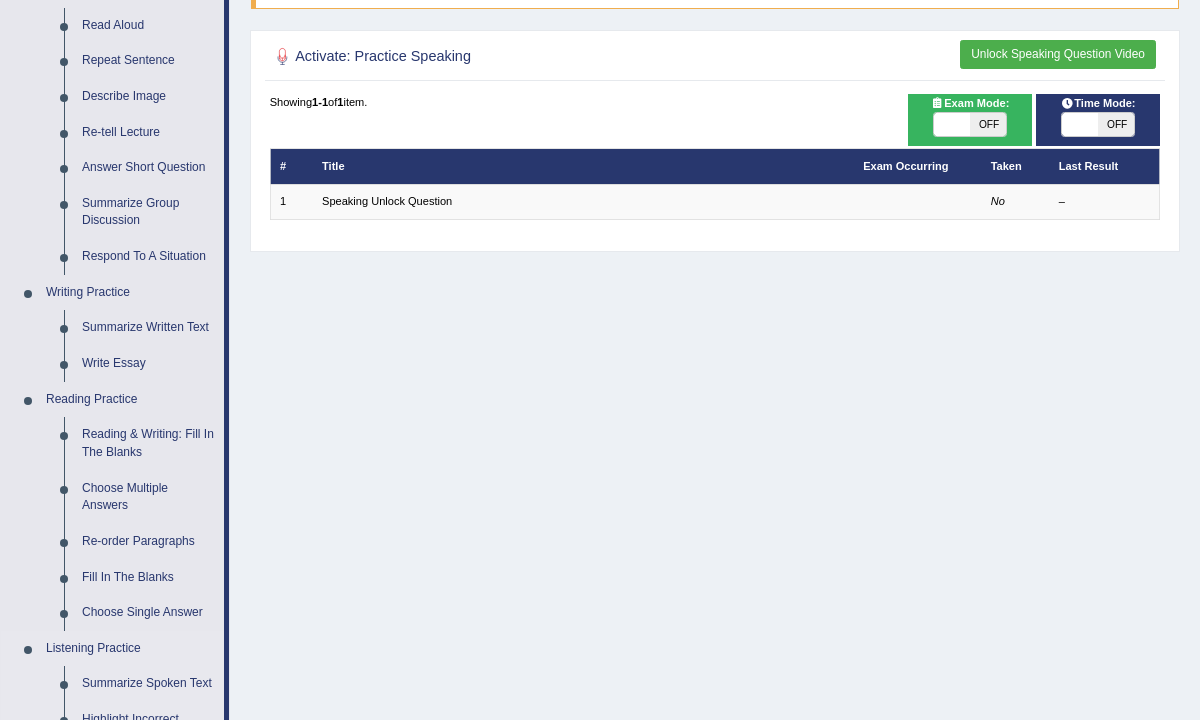 click on "Listening Practice" at bounding box center (130, 649) 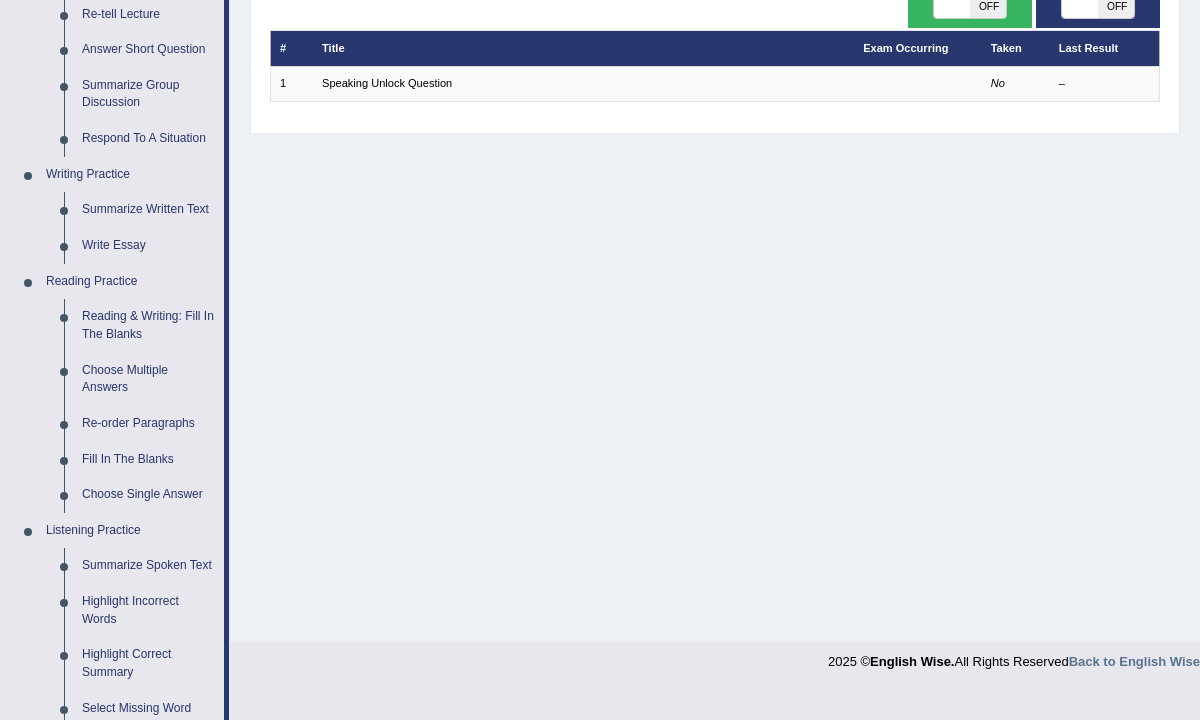 scroll, scrollTop: 360, scrollLeft: 0, axis: vertical 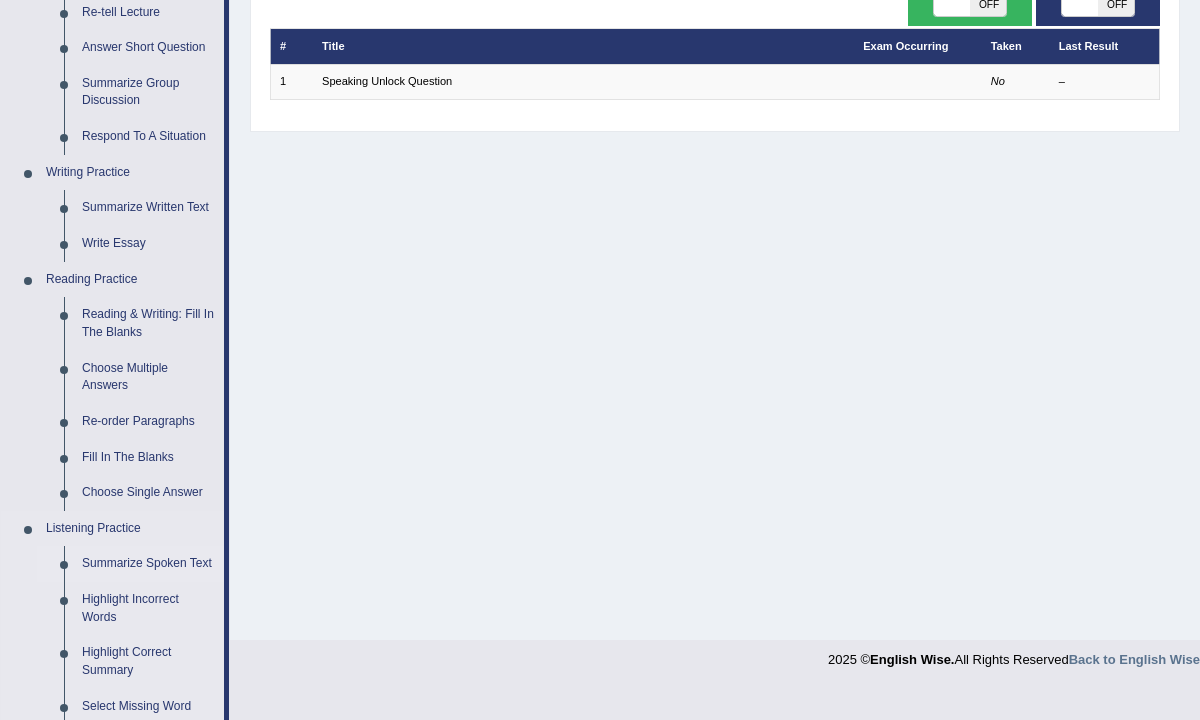 click on "Summarize Spoken Text" at bounding box center [148, 564] 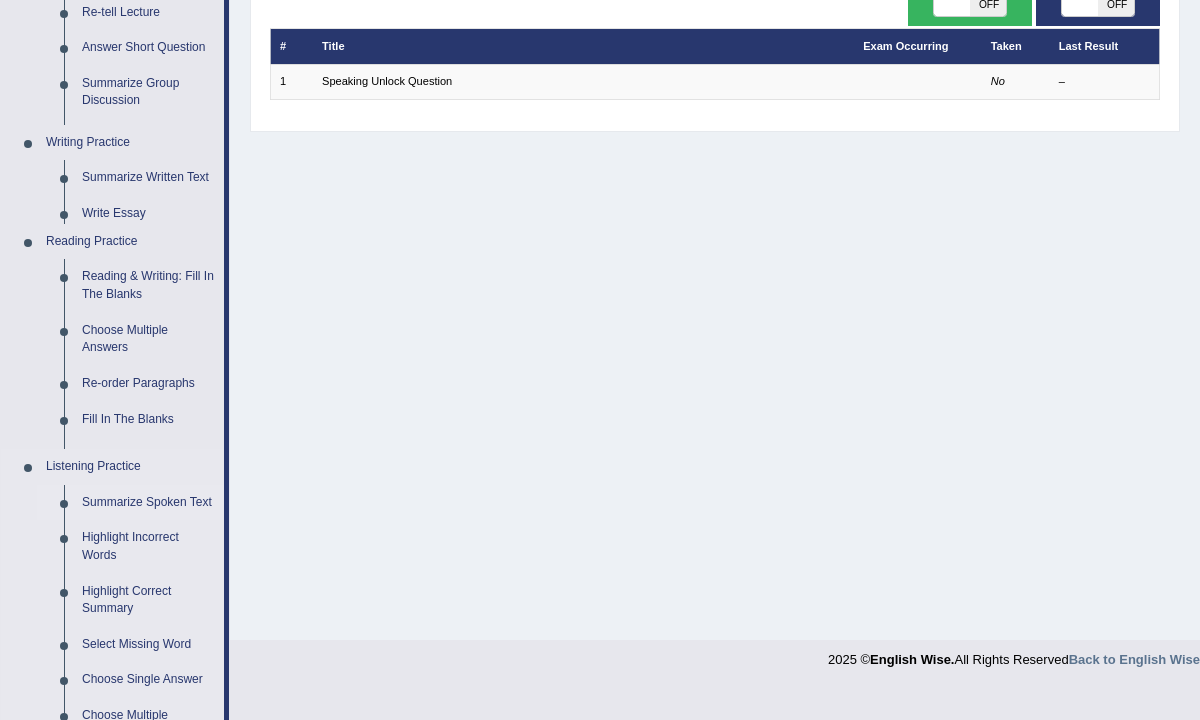 scroll, scrollTop: 330, scrollLeft: 0, axis: vertical 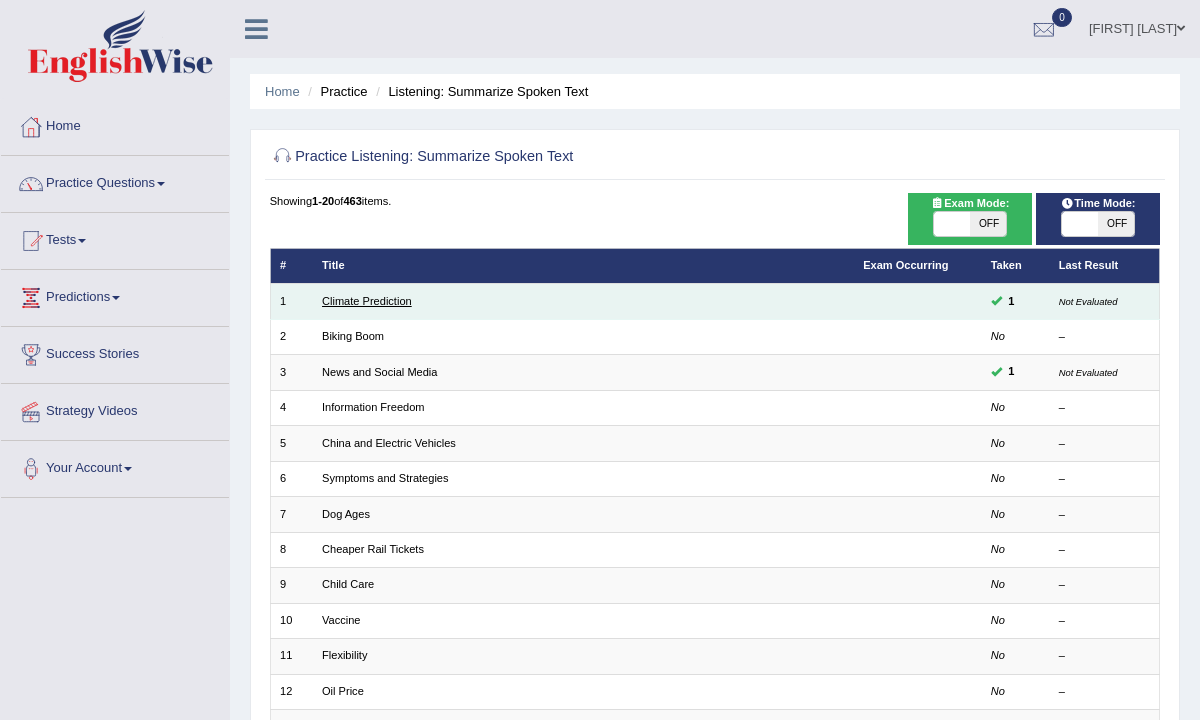 click on "Climate Prediction" at bounding box center (367, 301) 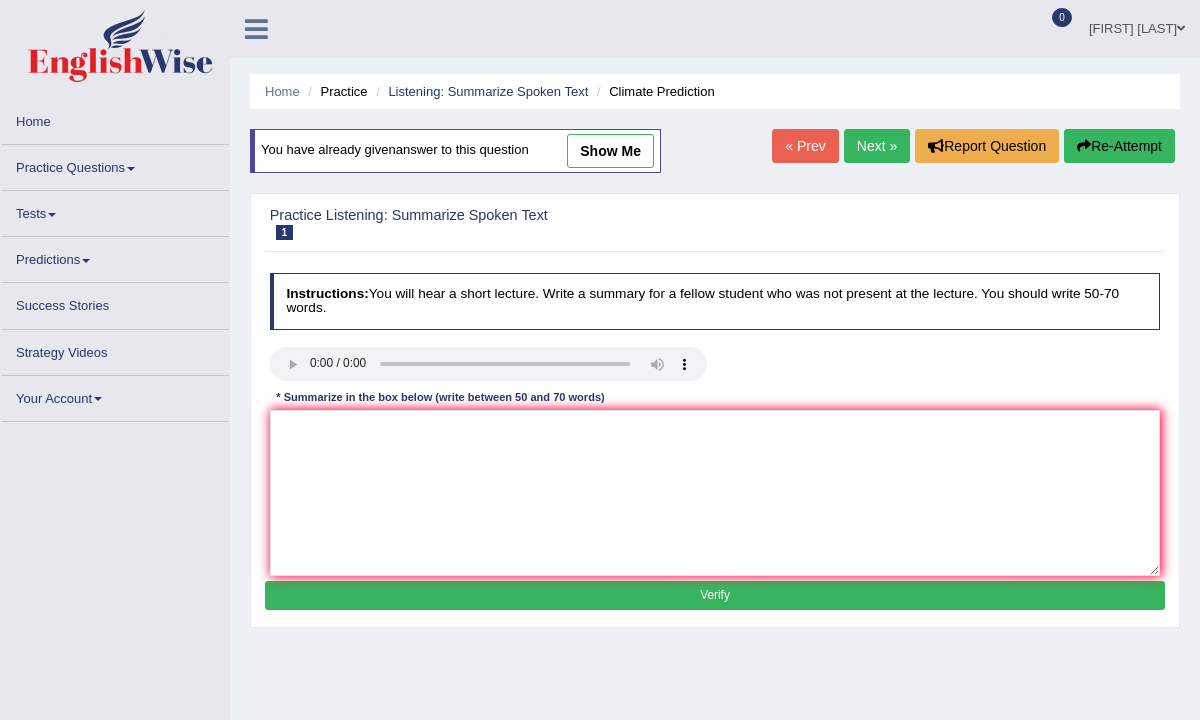 scroll, scrollTop: 0, scrollLeft: 0, axis: both 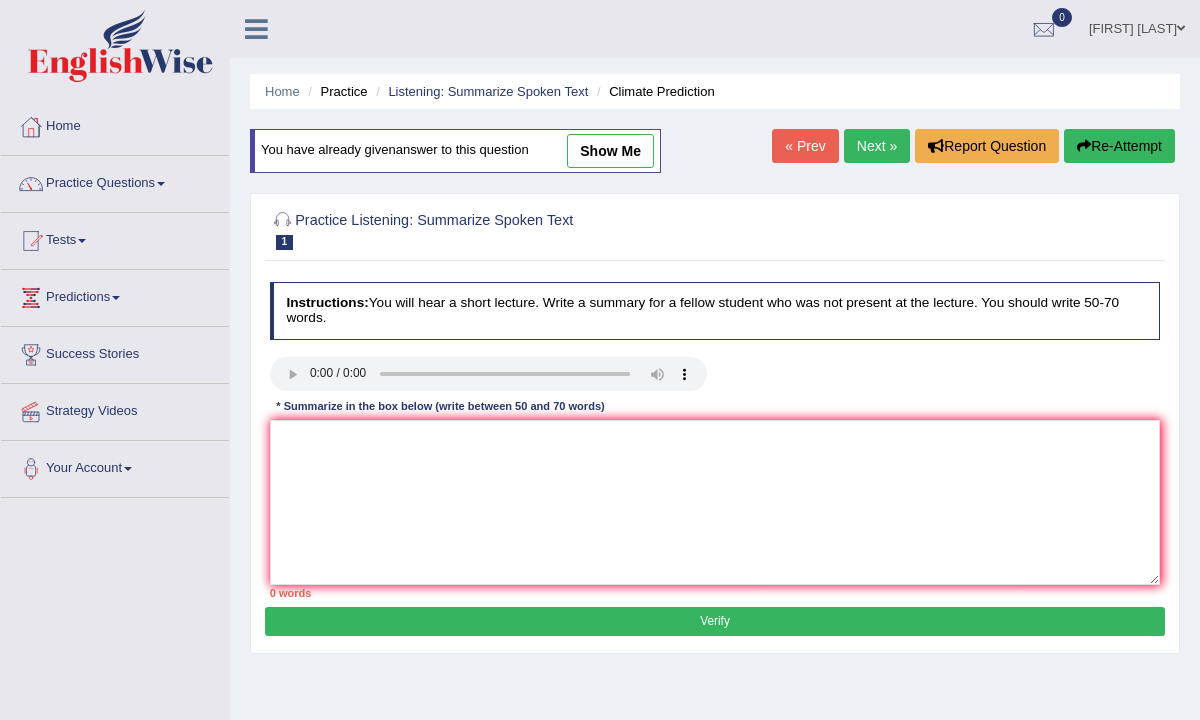 click on "show me" at bounding box center [610, 151] 